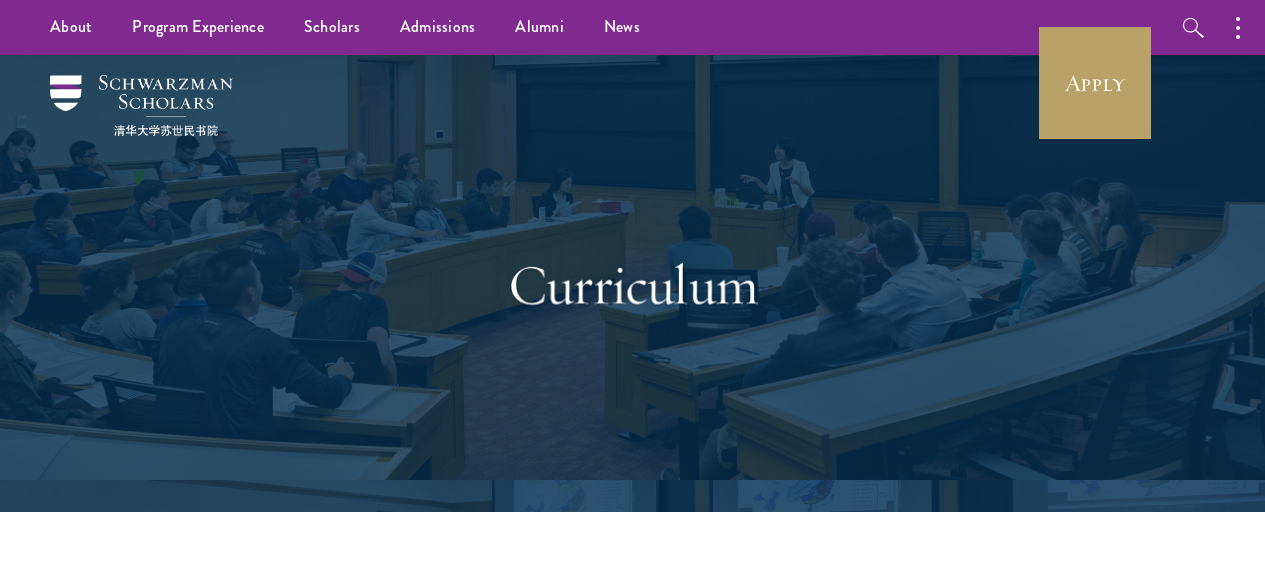 scroll, scrollTop: 0, scrollLeft: 0, axis: both 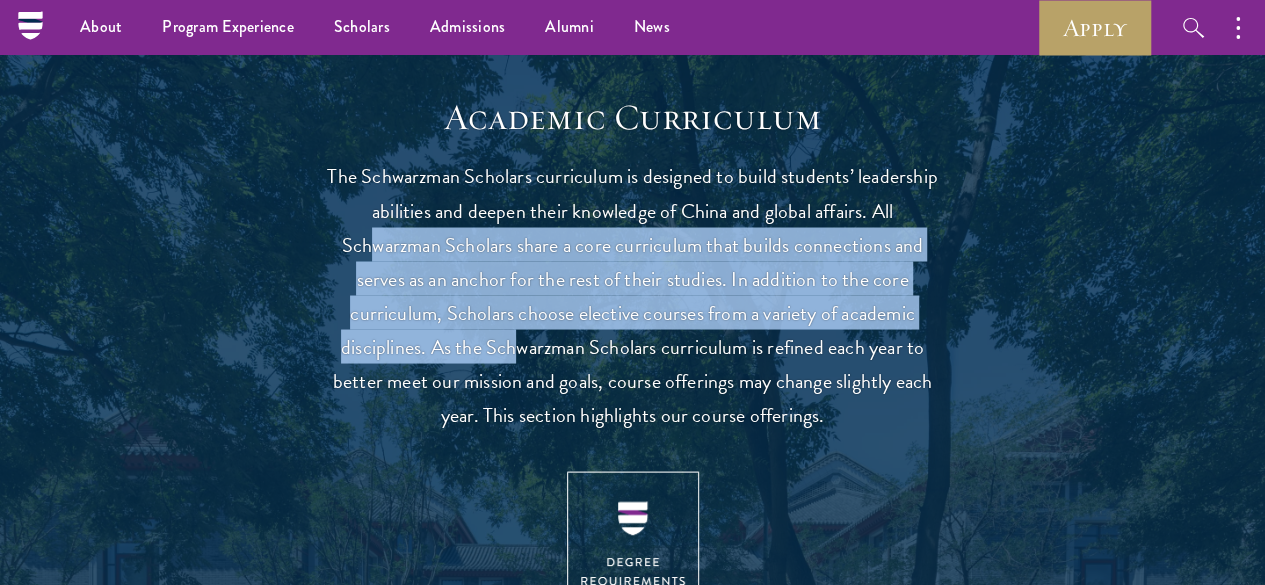drag, startPoint x: 465, startPoint y: 257, endPoint x: 748, endPoint y: 373, distance: 305.85126 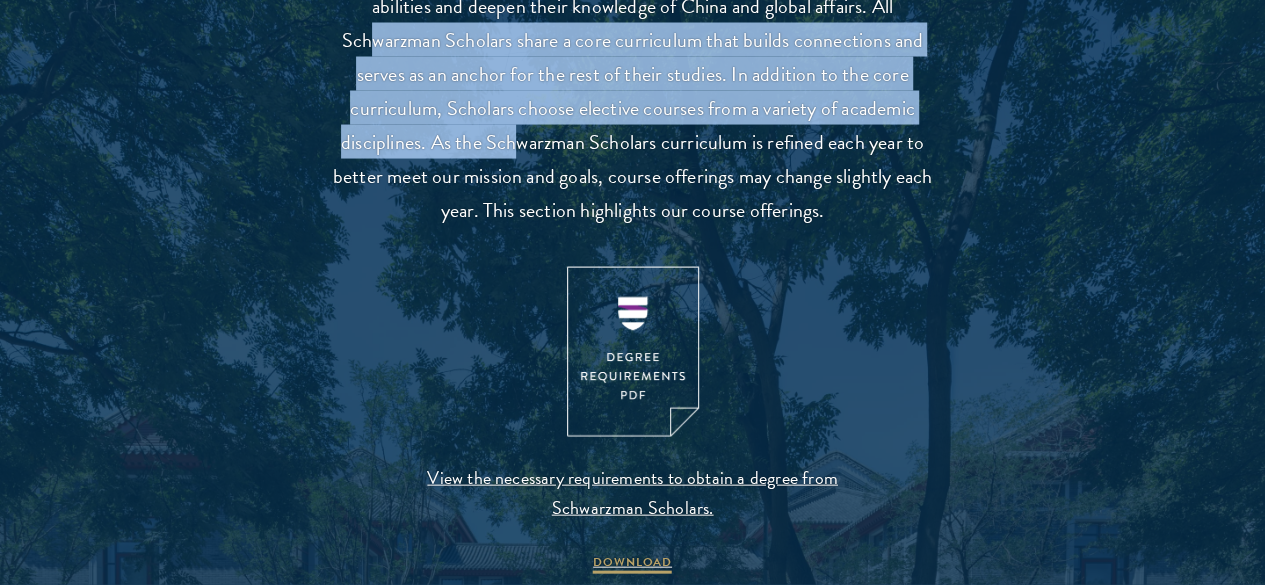 scroll, scrollTop: 2000, scrollLeft: 0, axis: vertical 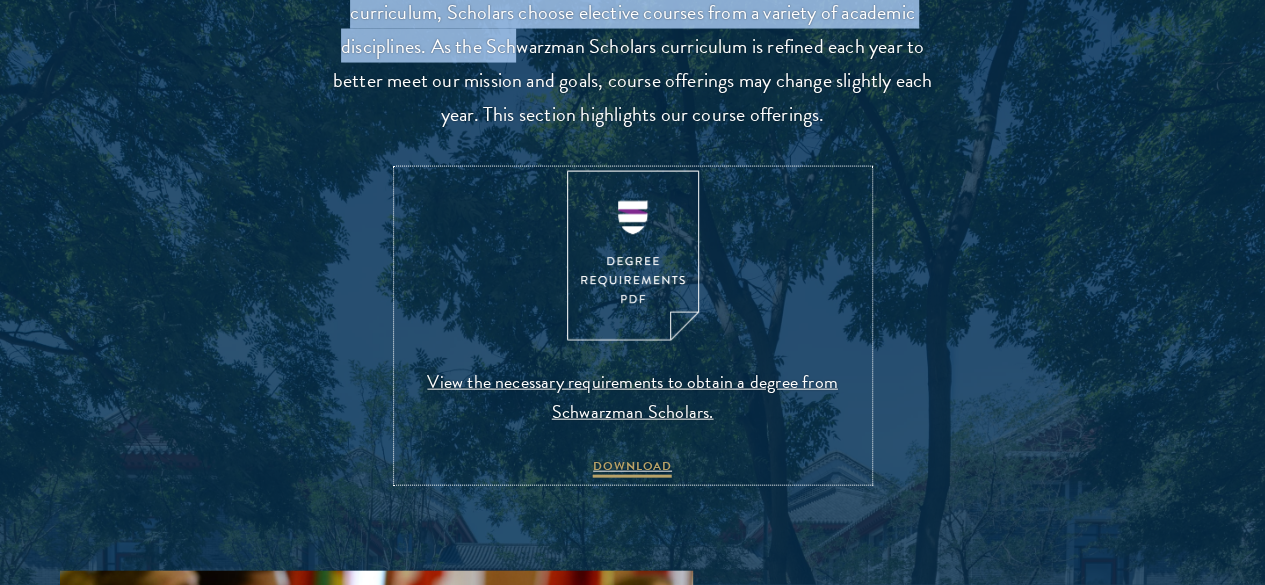 click at bounding box center [633, 256] 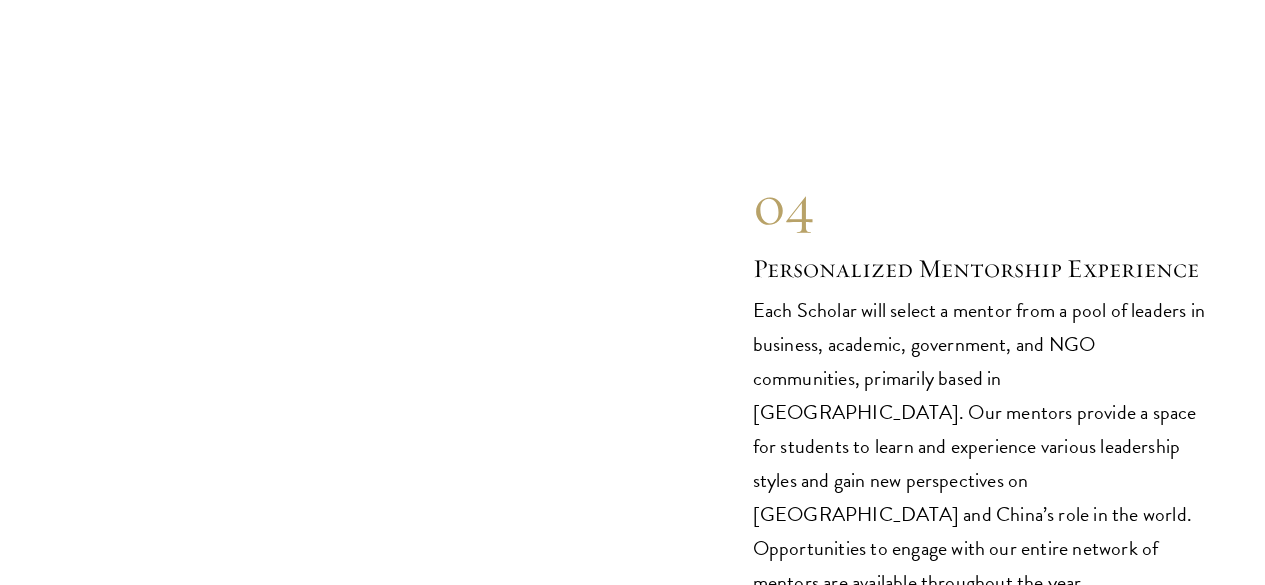 scroll, scrollTop: 10483, scrollLeft: 0, axis: vertical 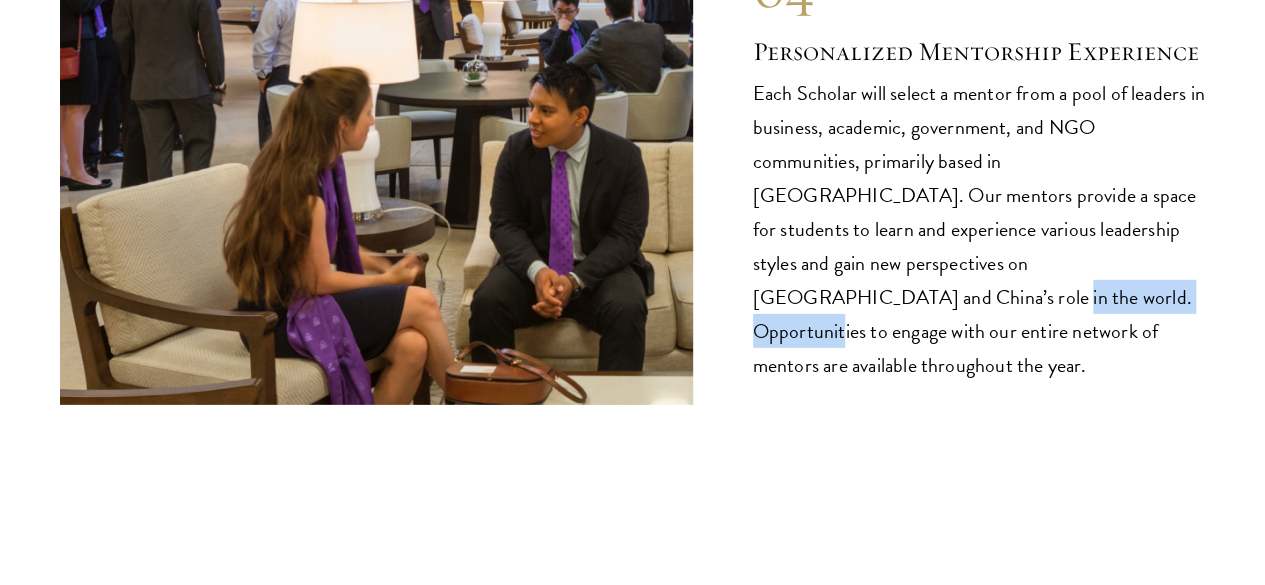 drag, startPoint x: 835, startPoint y: 200, endPoint x: 1044, endPoint y: 200, distance: 209 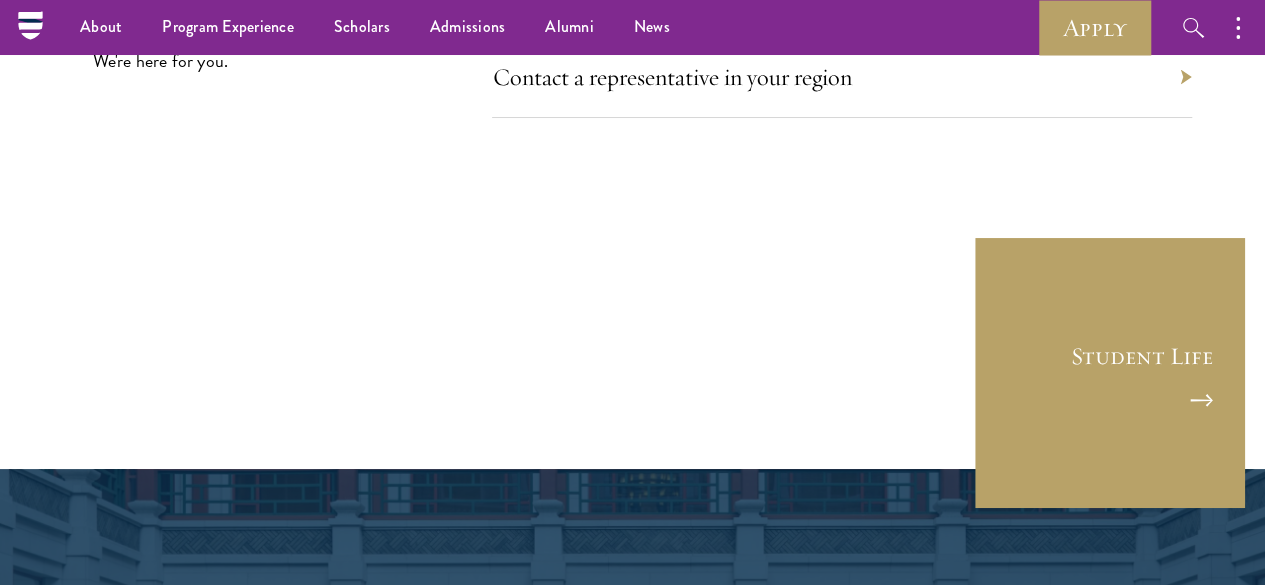 scroll, scrollTop: 11183, scrollLeft: 0, axis: vertical 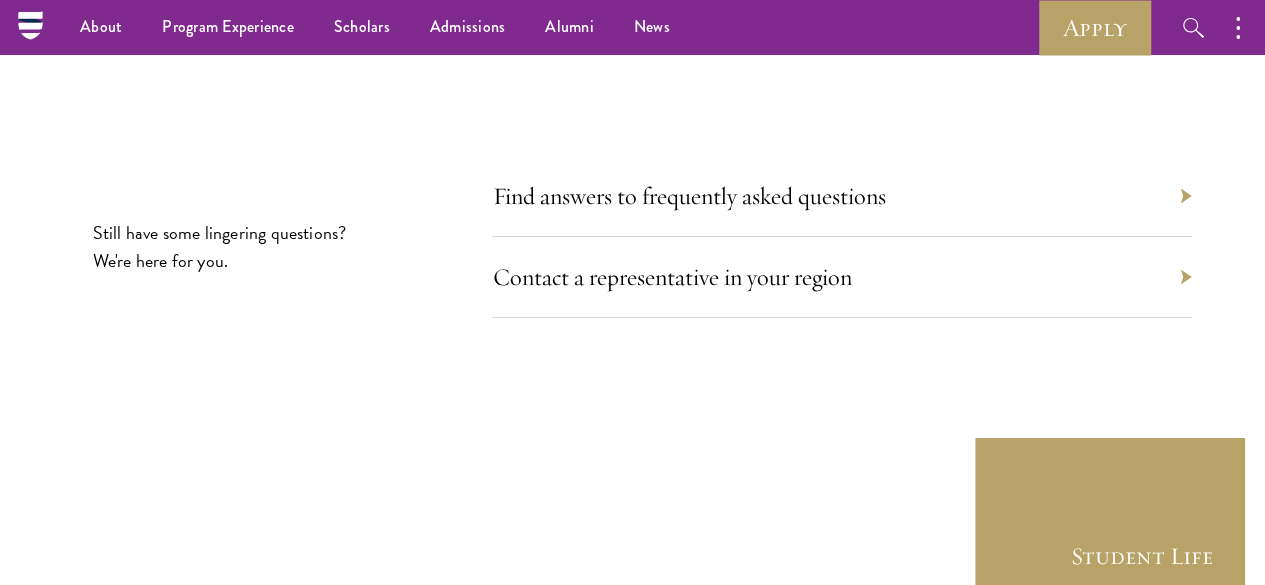 click on "Contact a representative in your region" at bounding box center (842, 277) 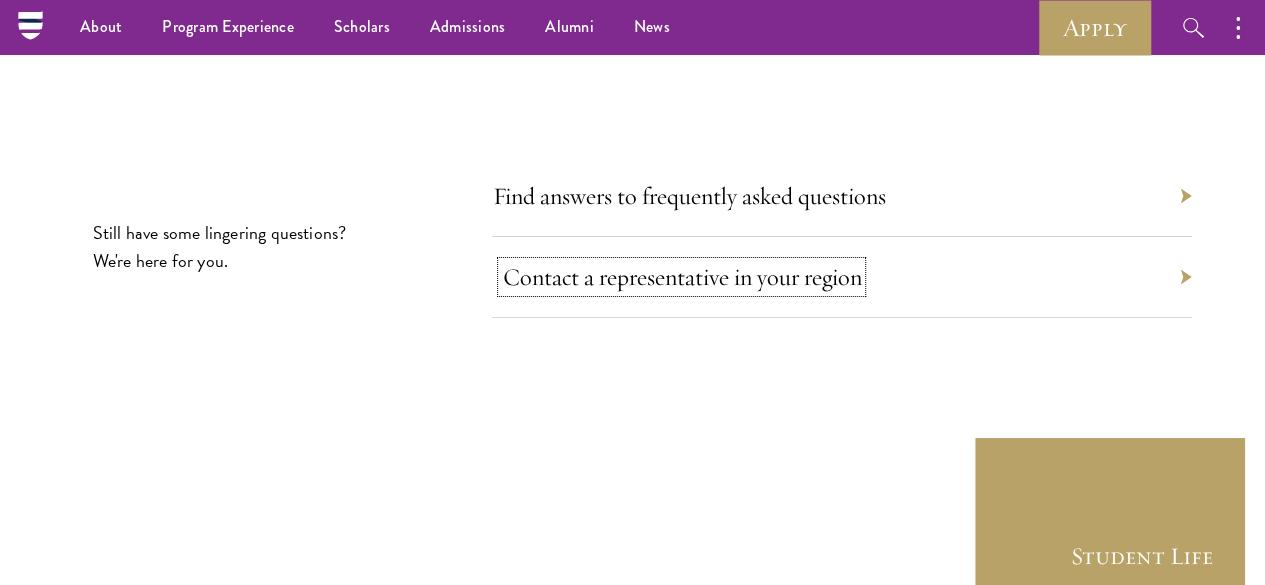 click on "Contact a representative in your region" at bounding box center (681, 277) 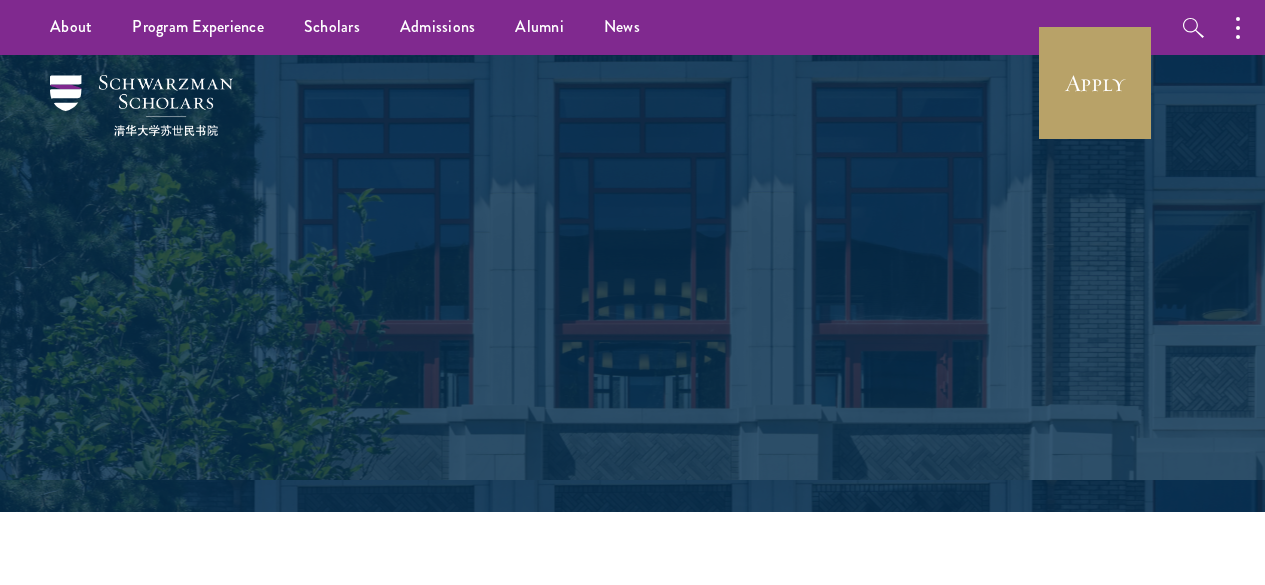 scroll, scrollTop: 0, scrollLeft: 0, axis: both 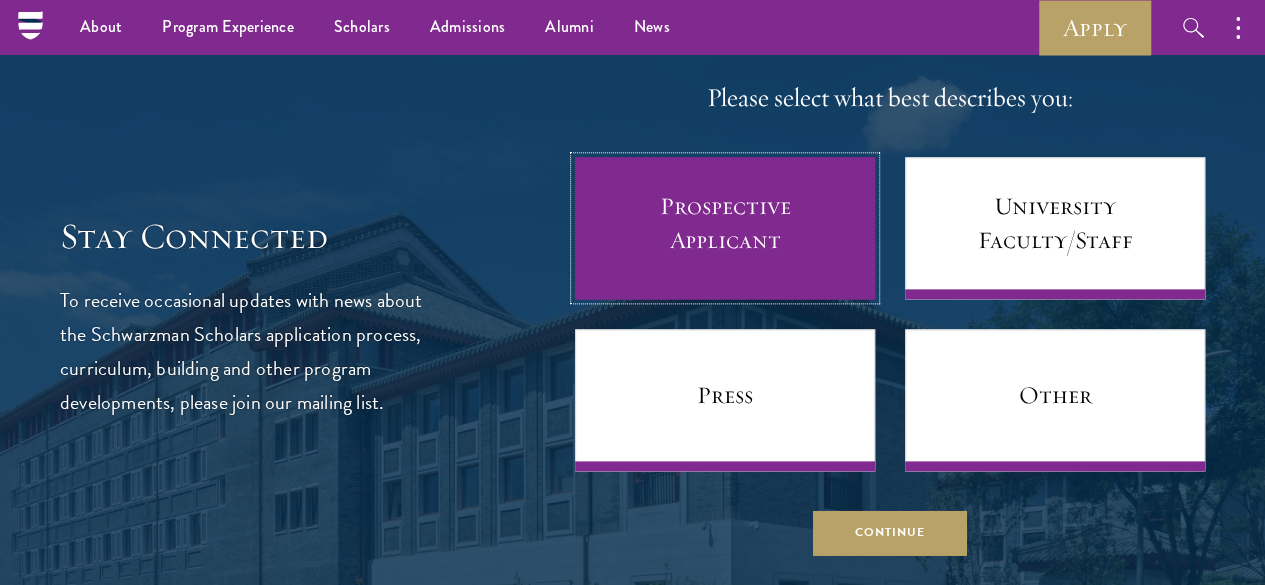click on "Prospective Applicant" at bounding box center [725, 228] 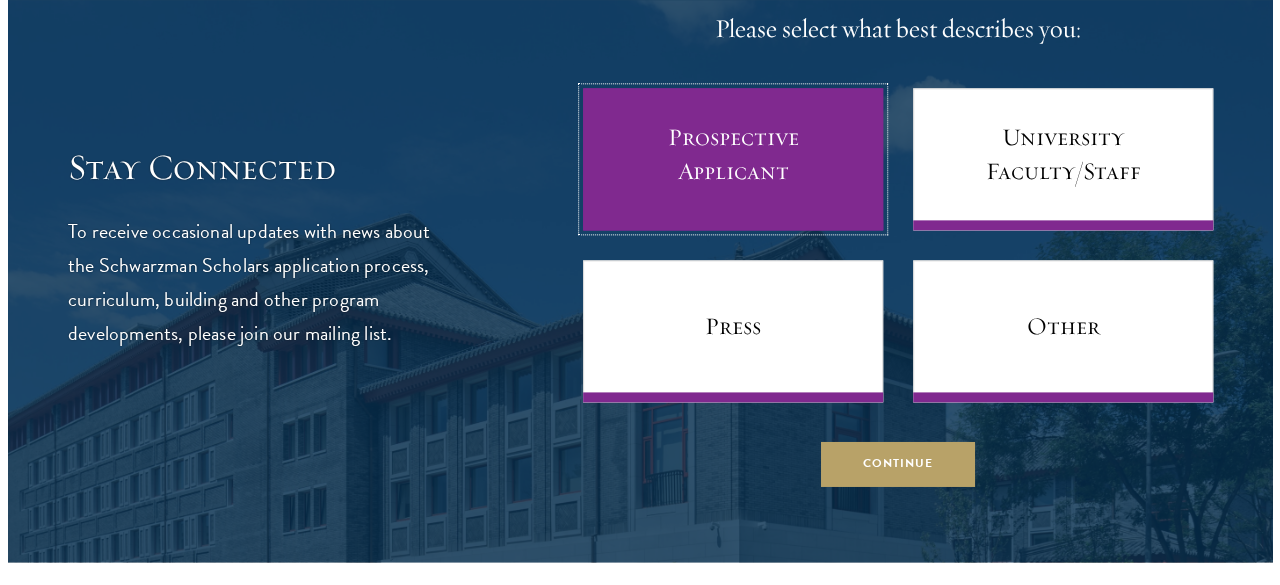 scroll, scrollTop: 1200, scrollLeft: 0, axis: vertical 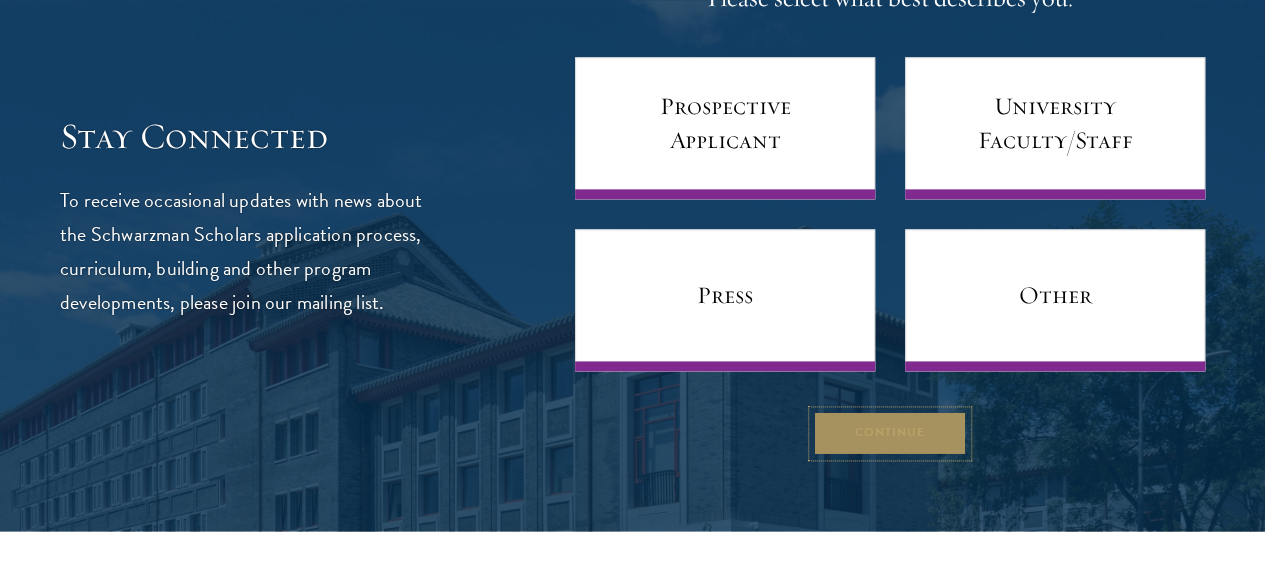 click on "Continue" at bounding box center (890, 433) 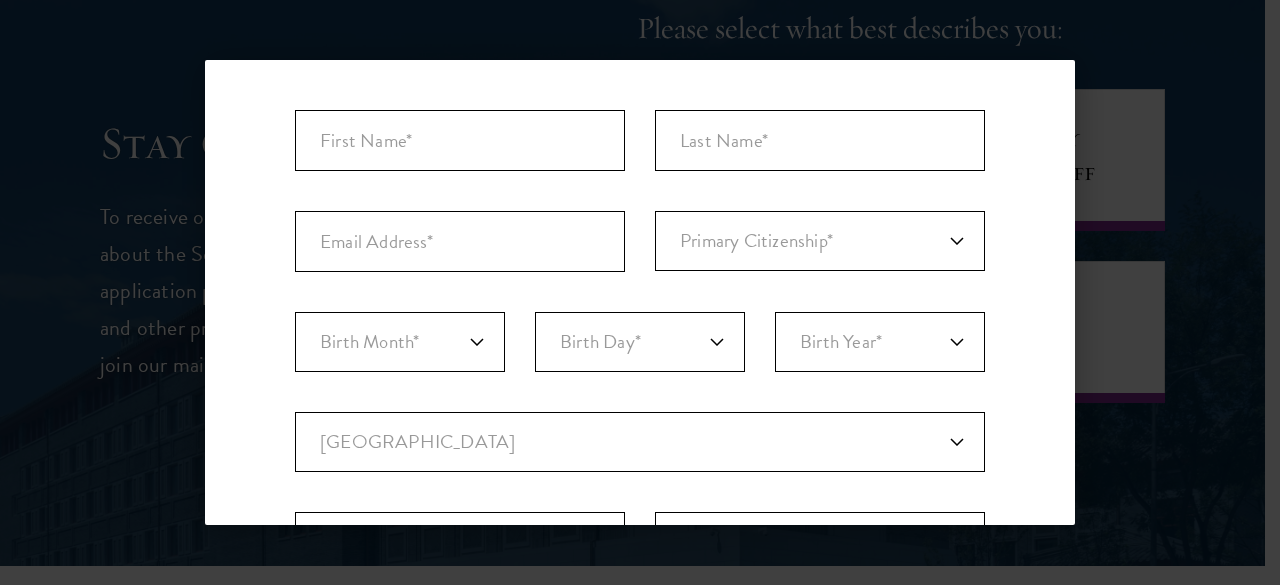 scroll, scrollTop: 0, scrollLeft: 0, axis: both 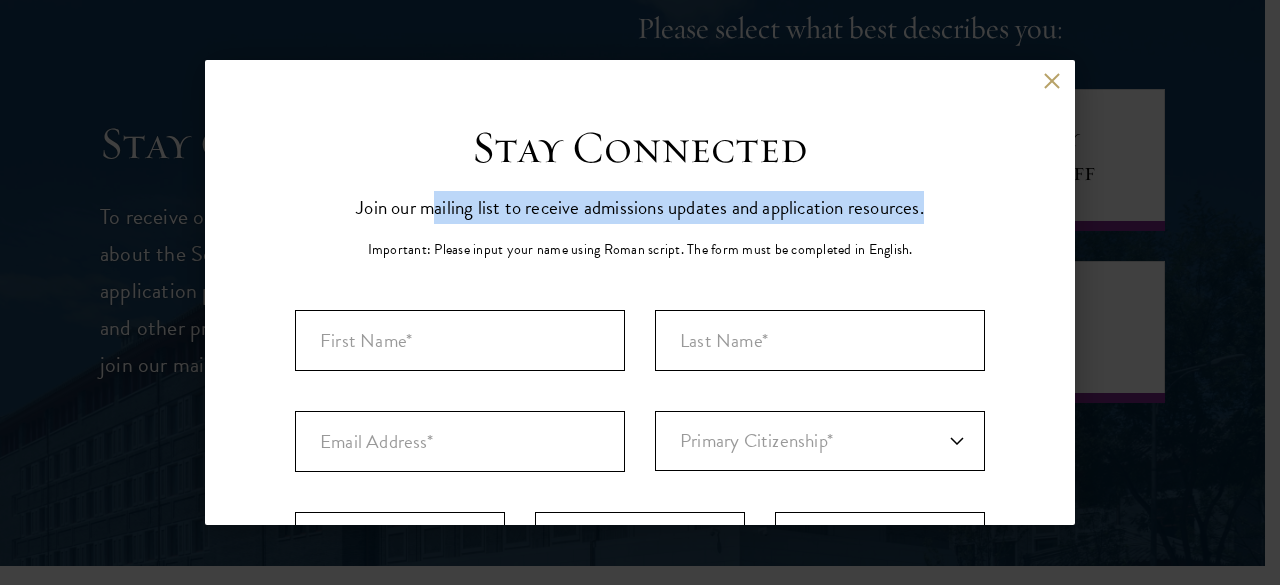 drag, startPoint x: 426, startPoint y: 205, endPoint x: 944, endPoint y: 213, distance: 518.06177 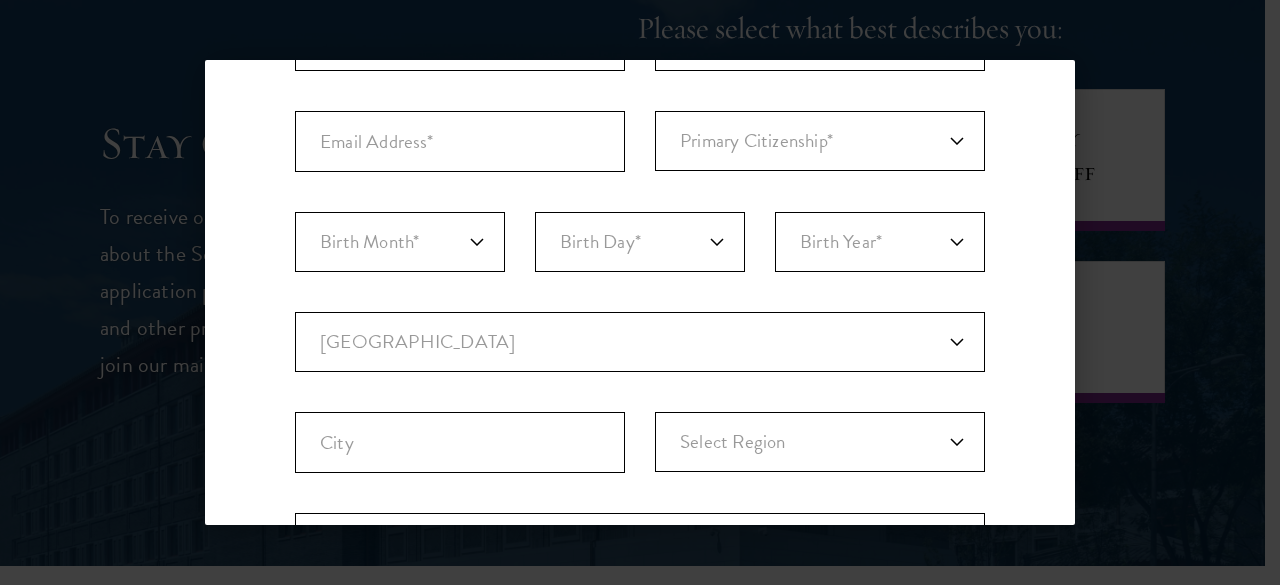 scroll, scrollTop: 0, scrollLeft: 0, axis: both 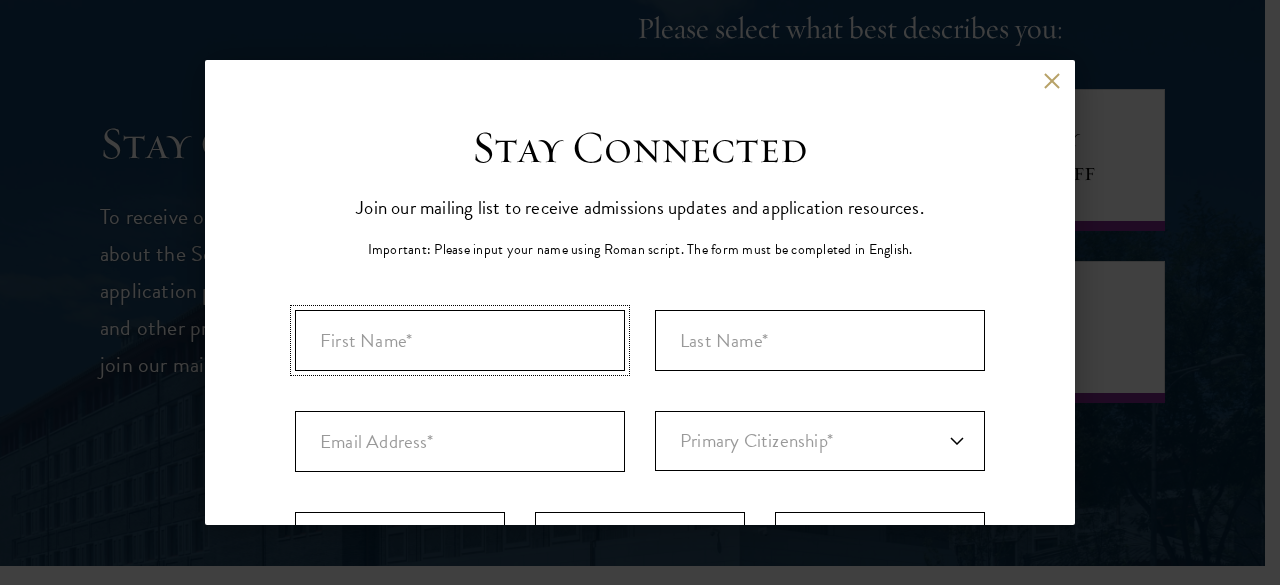 click at bounding box center (460, 340) 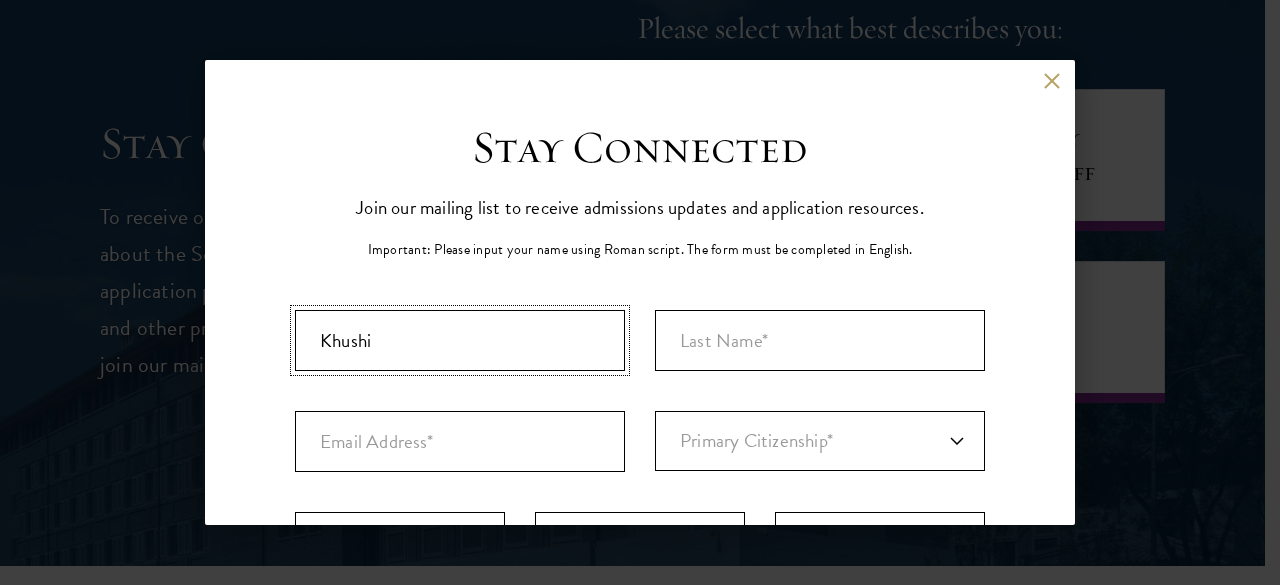 type on "Khushi" 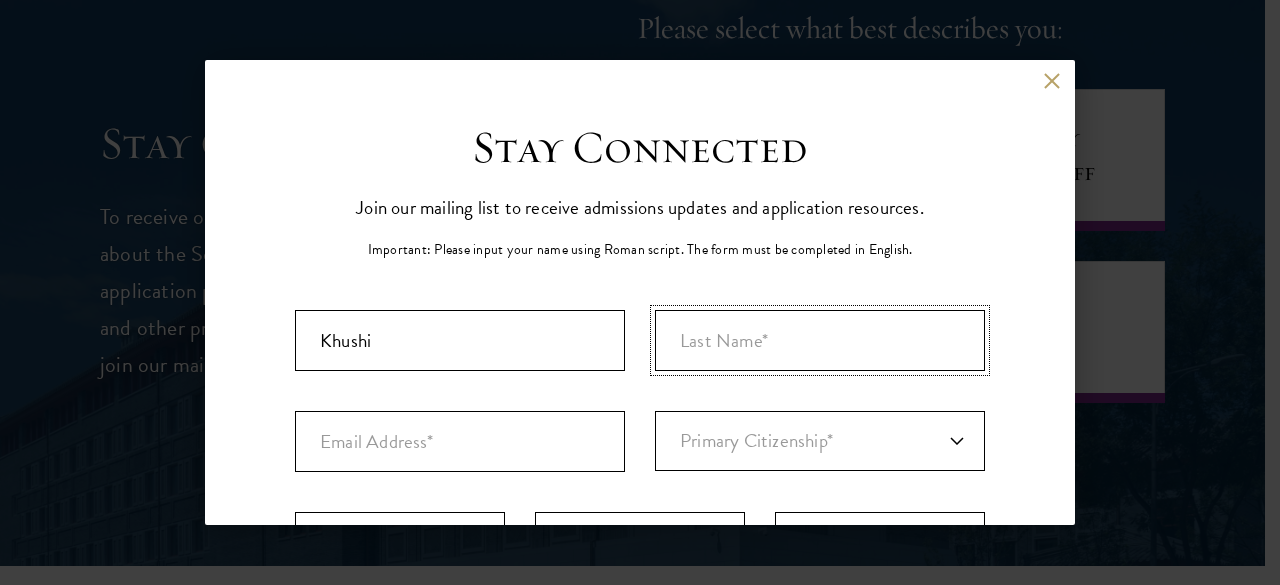 click at bounding box center [820, 340] 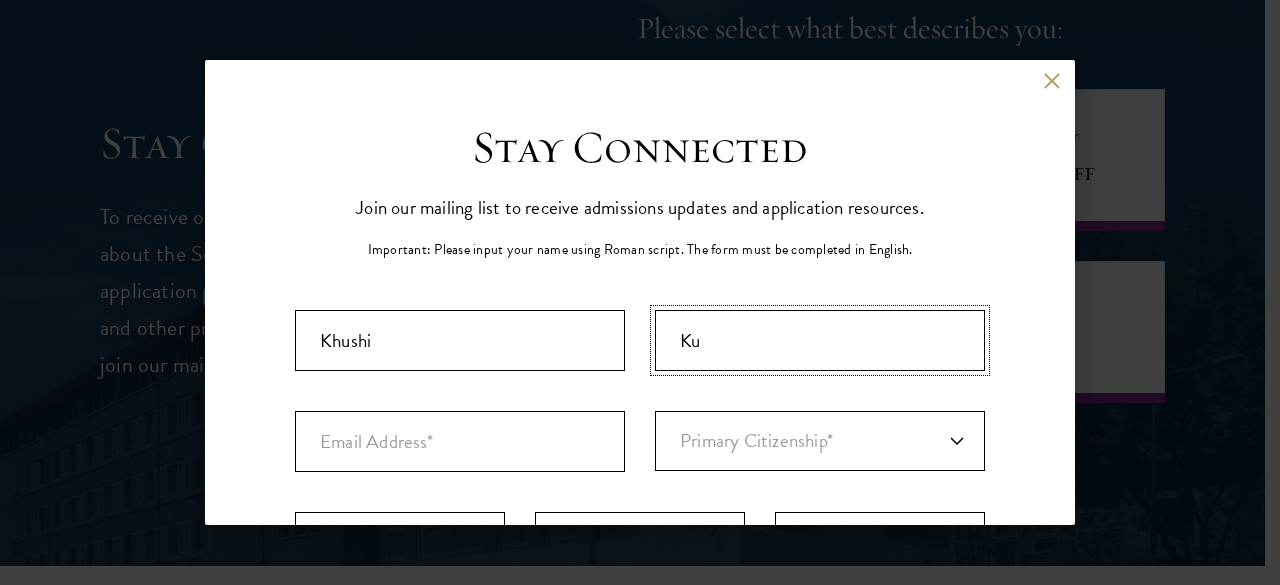 type on "K" 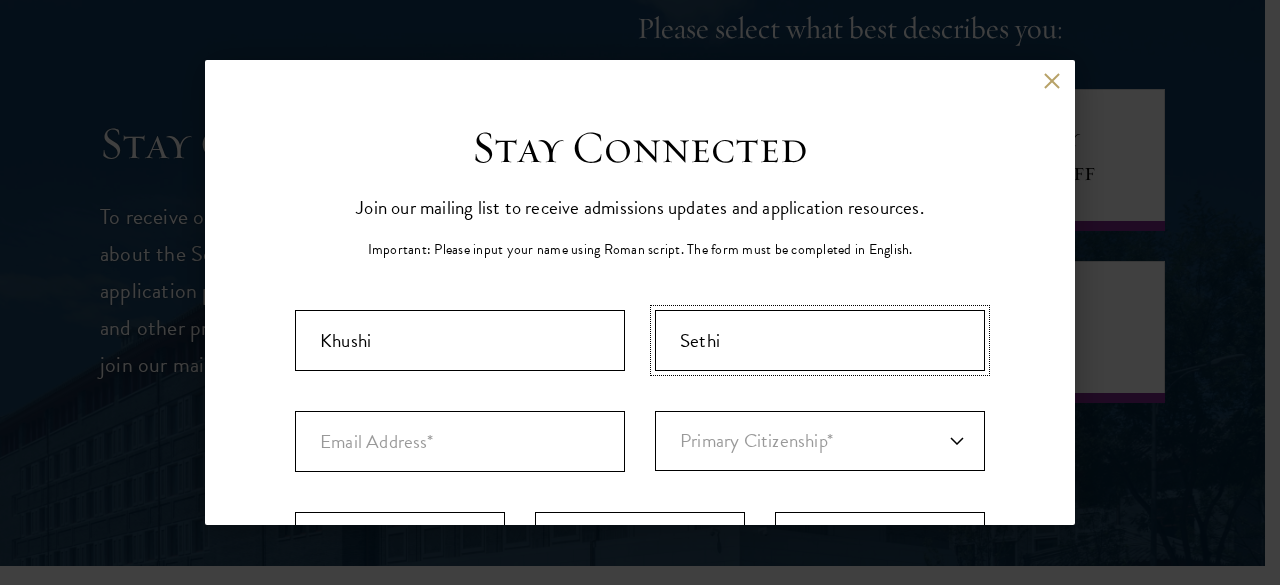 scroll, scrollTop: 100, scrollLeft: 0, axis: vertical 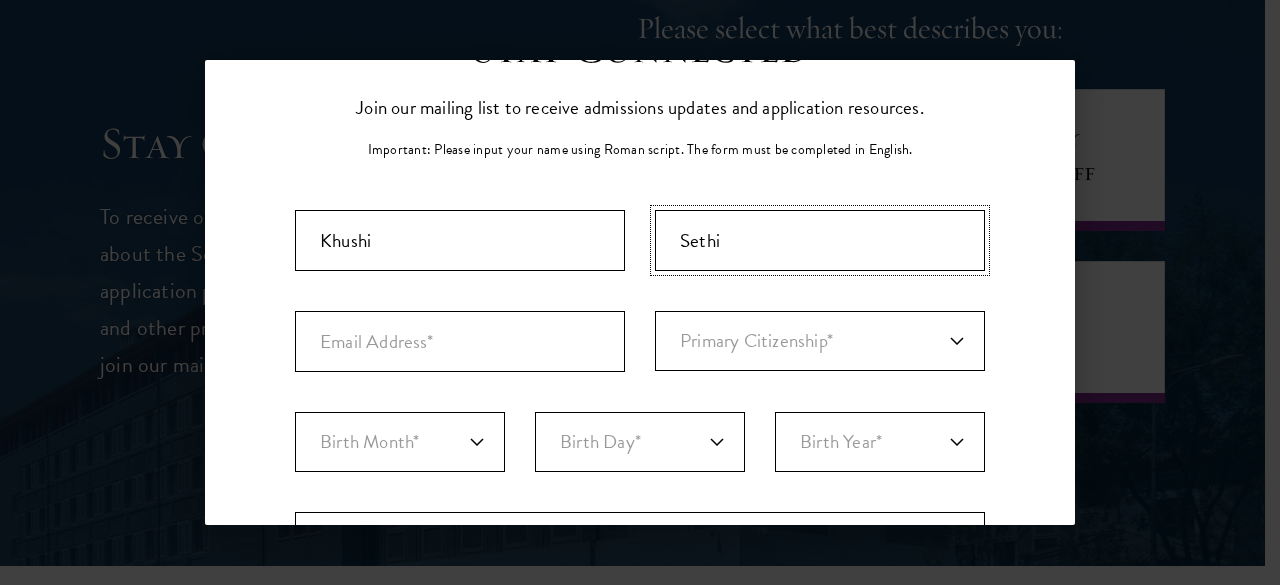 type on "Sethi" 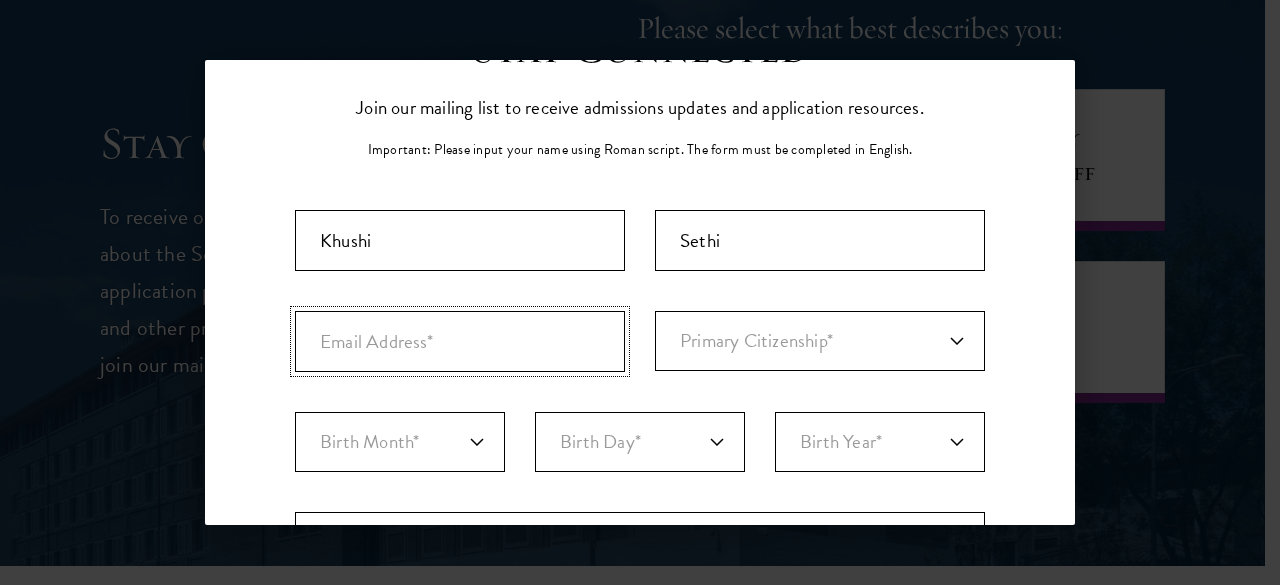 click at bounding box center [460, 341] 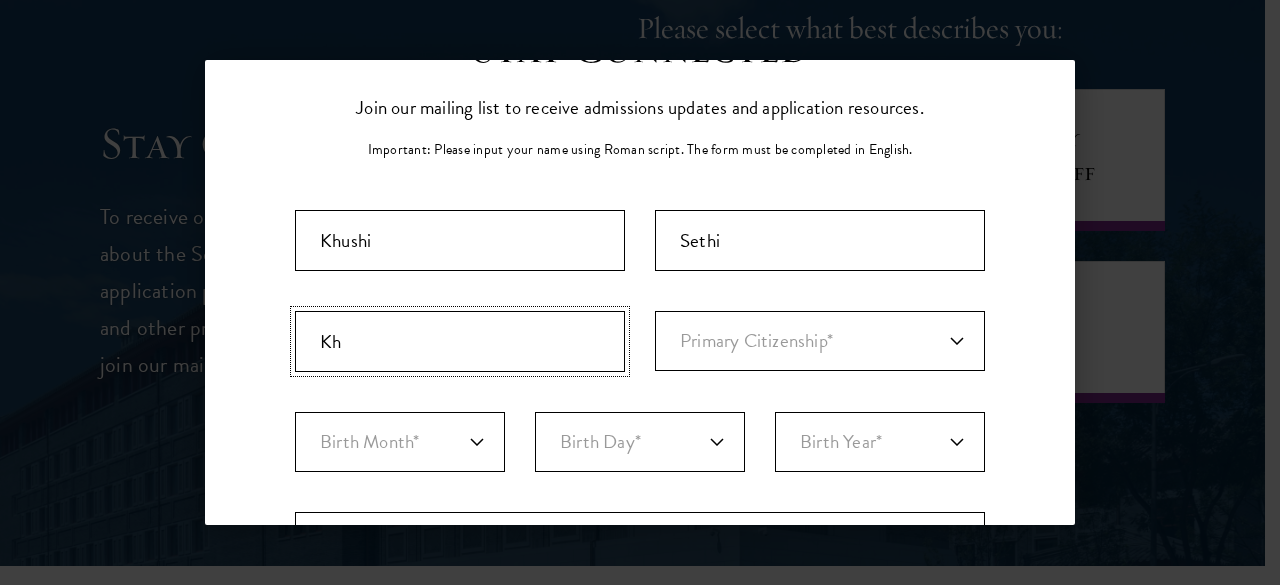 type on "K" 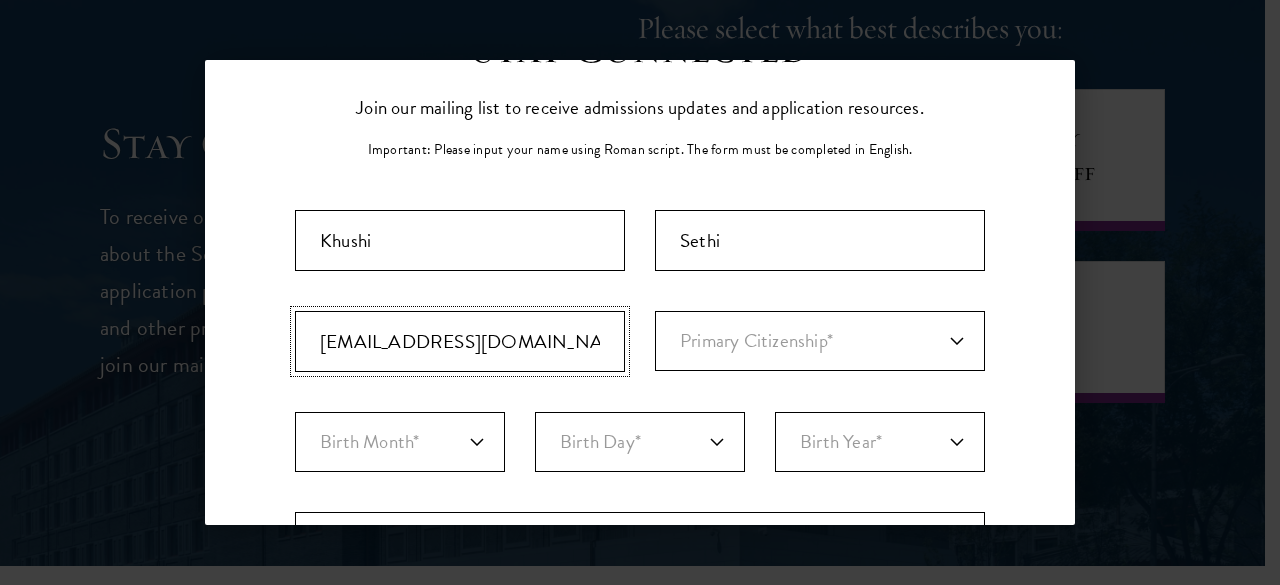 type on "[EMAIL_ADDRESS][DOMAIN_NAME]" 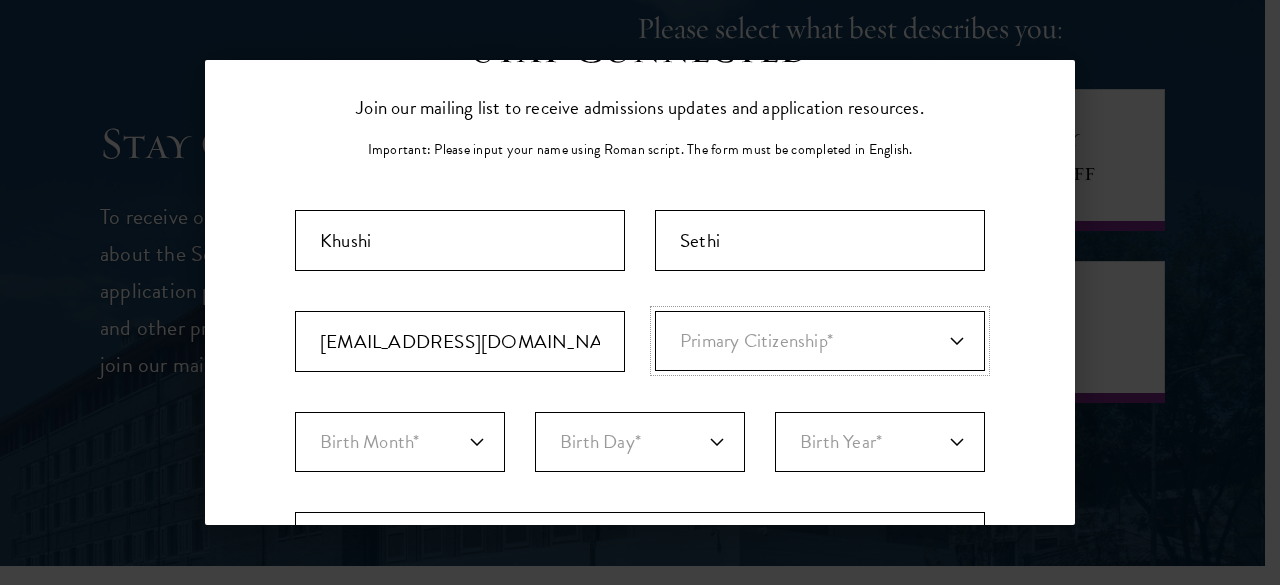 click on "Primary Citizenship* [GEOGRAPHIC_DATA] [DEMOGRAPHIC_DATA] [DEMOGRAPHIC_DATA] [DEMOGRAPHIC_DATA] [GEOGRAPHIC_DATA] [GEOGRAPHIC_DATA] [GEOGRAPHIC_DATA] [GEOGRAPHIC_DATA] [GEOGRAPHIC_DATA] [GEOGRAPHIC_DATA] [GEOGRAPHIC_DATA] [PERSON_NAME][GEOGRAPHIC_DATA] [GEOGRAPHIC_DATA] [GEOGRAPHIC_DATA] [GEOGRAPHIC_DATA] [GEOGRAPHIC_DATA], [GEOGRAPHIC_DATA] [GEOGRAPHIC_DATA] [GEOGRAPHIC_DATA] [GEOGRAPHIC_DATA] [GEOGRAPHIC_DATA] [GEOGRAPHIC_DATA] [GEOGRAPHIC_DATA] [GEOGRAPHIC_DATA] [GEOGRAPHIC_DATA] [GEOGRAPHIC_DATA] [GEOGRAPHIC_DATA] [GEOGRAPHIC_DATA] [GEOGRAPHIC_DATA] [GEOGRAPHIC_DATA] [GEOGRAPHIC_DATA], and [GEOGRAPHIC_DATA] [GEOGRAPHIC_DATA] [GEOGRAPHIC_DATA] [GEOGRAPHIC_DATA] [GEOGRAPHIC_DATA] [GEOGRAPHIC_DATA] [GEOGRAPHIC_DATA] [GEOGRAPHIC_DATA] [GEOGRAPHIC_DATA] [GEOGRAPHIC_DATA] [GEOGRAPHIC_DATA] [GEOGRAPHIC_DATA] [GEOGRAPHIC_DATA] [GEOGRAPHIC_DATA] [GEOGRAPHIC_DATA] [GEOGRAPHIC_DATA] [GEOGRAPHIC_DATA] [GEOGRAPHIC_DATA] [GEOGRAPHIC_DATA] [GEOGRAPHIC_DATA] [GEOGRAPHIC_DATA] [GEOGRAPHIC_DATA] ([GEOGRAPHIC_DATA]) [GEOGRAPHIC_DATA] [GEOGRAPHIC_DATA] [GEOGRAPHIC_DATA] ([GEOGRAPHIC_DATA]) [GEOGRAPHIC_DATA] ([GEOGRAPHIC_DATA]) [GEOGRAPHIC_DATA] [GEOGRAPHIC_DATA] [GEOGRAPHIC_DATA] Cote D'Ivoire [GEOGRAPHIC_DATA] [GEOGRAPHIC_DATA] [GEOGRAPHIC_DATA] [GEOGRAPHIC_DATA] [GEOGRAPHIC_DATA] [GEOGRAPHIC_DATA] [GEOGRAPHIC_DATA] [GEOGRAPHIC_DATA] [GEOGRAPHIC_DATA] [GEOGRAPHIC_DATA] [GEOGRAPHIC_DATA] [GEOGRAPHIC_DATA] [GEOGRAPHIC_DATA] [GEOGRAPHIC_DATA] [GEOGRAPHIC_DATA] [GEOGRAPHIC_DATA] [GEOGRAPHIC_DATA] [GEOGRAPHIC_DATA] ([GEOGRAPHIC_DATA]) [GEOGRAPHIC_DATA] [US_STATE] [GEOGRAPHIC_DATA] [GEOGRAPHIC_DATA] Foreign/Unknown [GEOGRAPHIC_DATA]" at bounding box center [820, 341] 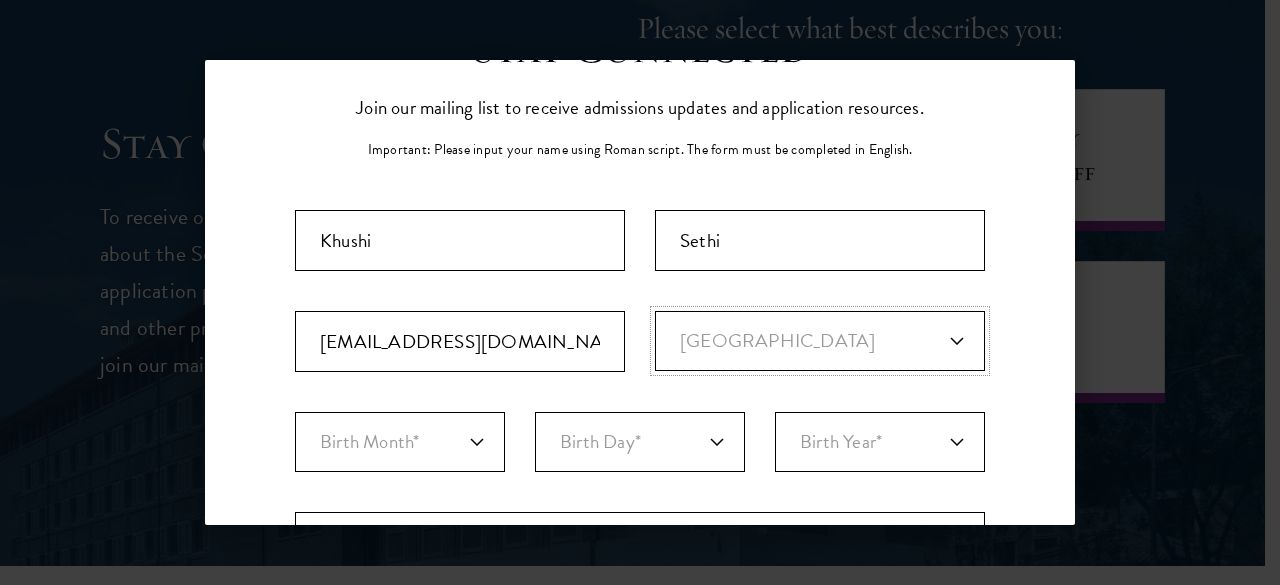 click on "Primary Citizenship* [GEOGRAPHIC_DATA] [DEMOGRAPHIC_DATA] [DEMOGRAPHIC_DATA] [DEMOGRAPHIC_DATA] [GEOGRAPHIC_DATA] [GEOGRAPHIC_DATA] [GEOGRAPHIC_DATA] [GEOGRAPHIC_DATA] [GEOGRAPHIC_DATA] [GEOGRAPHIC_DATA] [GEOGRAPHIC_DATA] [PERSON_NAME][GEOGRAPHIC_DATA] [GEOGRAPHIC_DATA] [GEOGRAPHIC_DATA] [GEOGRAPHIC_DATA] [GEOGRAPHIC_DATA], [GEOGRAPHIC_DATA] [GEOGRAPHIC_DATA] [GEOGRAPHIC_DATA] [GEOGRAPHIC_DATA] [GEOGRAPHIC_DATA] [GEOGRAPHIC_DATA] [GEOGRAPHIC_DATA] [GEOGRAPHIC_DATA] [GEOGRAPHIC_DATA] [GEOGRAPHIC_DATA] [GEOGRAPHIC_DATA] [GEOGRAPHIC_DATA] [GEOGRAPHIC_DATA] [GEOGRAPHIC_DATA] [GEOGRAPHIC_DATA], and [GEOGRAPHIC_DATA] [GEOGRAPHIC_DATA] [GEOGRAPHIC_DATA] [GEOGRAPHIC_DATA] [GEOGRAPHIC_DATA] [GEOGRAPHIC_DATA] [GEOGRAPHIC_DATA] [GEOGRAPHIC_DATA] [GEOGRAPHIC_DATA] [GEOGRAPHIC_DATA] [GEOGRAPHIC_DATA] [GEOGRAPHIC_DATA] [GEOGRAPHIC_DATA] [GEOGRAPHIC_DATA] [GEOGRAPHIC_DATA] [GEOGRAPHIC_DATA] [GEOGRAPHIC_DATA] [GEOGRAPHIC_DATA] [GEOGRAPHIC_DATA] [GEOGRAPHIC_DATA] [GEOGRAPHIC_DATA] [GEOGRAPHIC_DATA] ([GEOGRAPHIC_DATA]) [GEOGRAPHIC_DATA] [GEOGRAPHIC_DATA] [GEOGRAPHIC_DATA] ([GEOGRAPHIC_DATA]) [GEOGRAPHIC_DATA] ([GEOGRAPHIC_DATA]) [GEOGRAPHIC_DATA] [GEOGRAPHIC_DATA] [GEOGRAPHIC_DATA] Cote D'Ivoire [GEOGRAPHIC_DATA] [GEOGRAPHIC_DATA] [GEOGRAPHIC_DATA] [GEOGRAPHIC_DATA] [GEOGRAPHIC_DATA] [GEOGRAPHIC_DATA] [GEOGRAPHIC_DATA] [GEOGRAPHIC_DATA] [GEOGRAPHIC_DATA] [GEOGRAPHIC_DATA] [GEOGRAPHIC_DATA] [GEOGRAPHIC_DATA] [GEOGRAPHIC_DATA] [GEOGRAPHIC_DATA] [GEOGRAPHIC_DATA] [GEOGRAPHIC_DATA] [GEOGRAPHIC_DATA] [GEOGRAPHIC_DATA] ([GEOGRAPHIC_DATA]) [GEOGRAPHIC_DATA] [US_STATE] [GEOGRAPHIC_DATA] [GEOGRAPHIC_DATA] Foreign/Unknown [GEOGRAPHIC_DATA]" at bounding box center (820, 341) 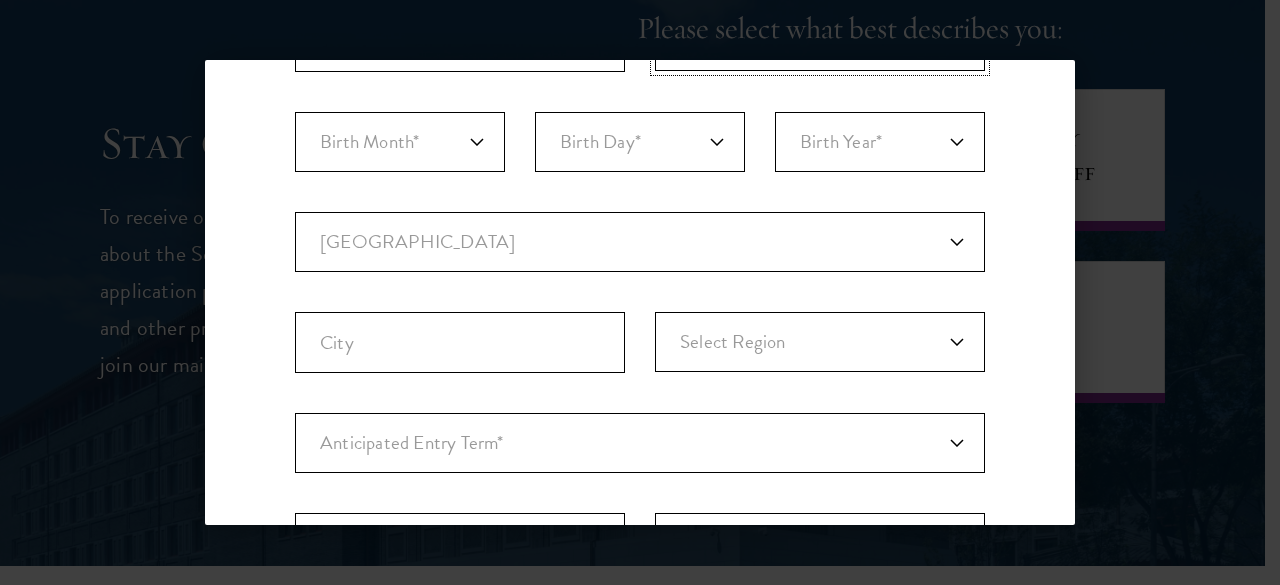 scroll, scrollTop: 0, scrollLeft: 0, axis: both 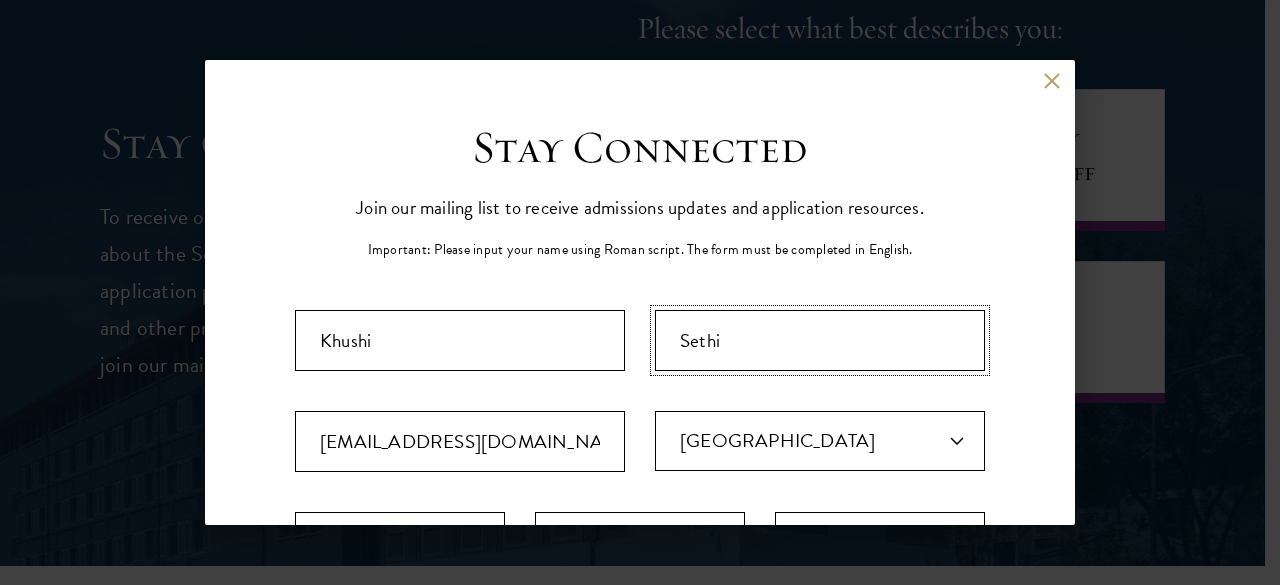 click on "Sethi" at bounding box center (820, 340) 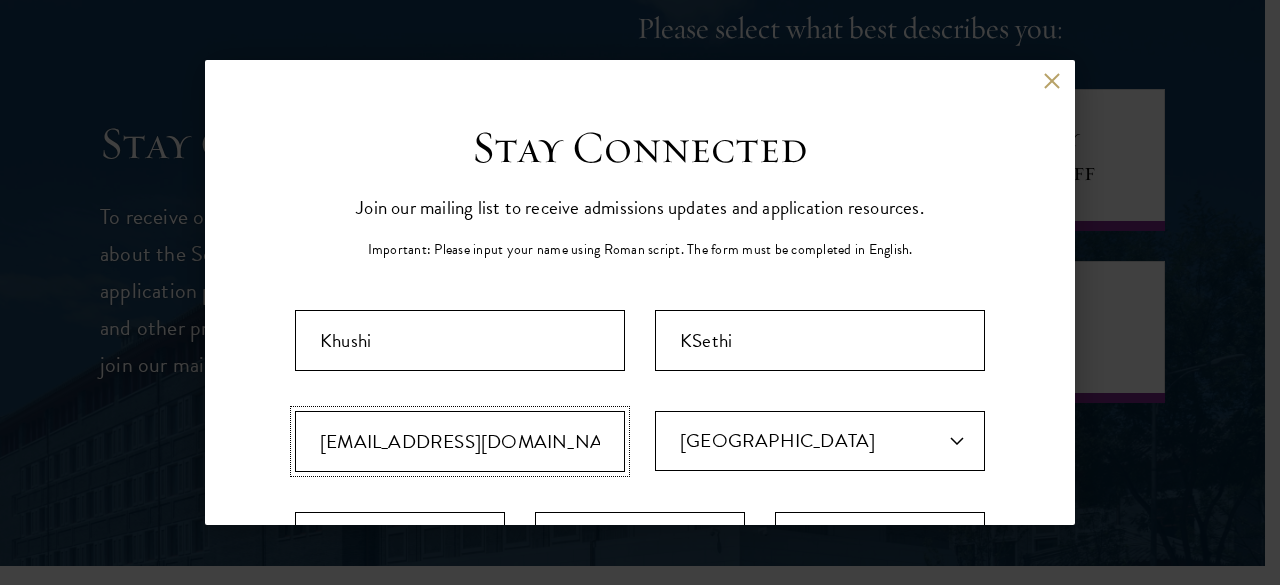 drag, startPoint x: 376, startPoint y: 441, endPoint x: 400, endPoint y: 449, distance: 25.298222 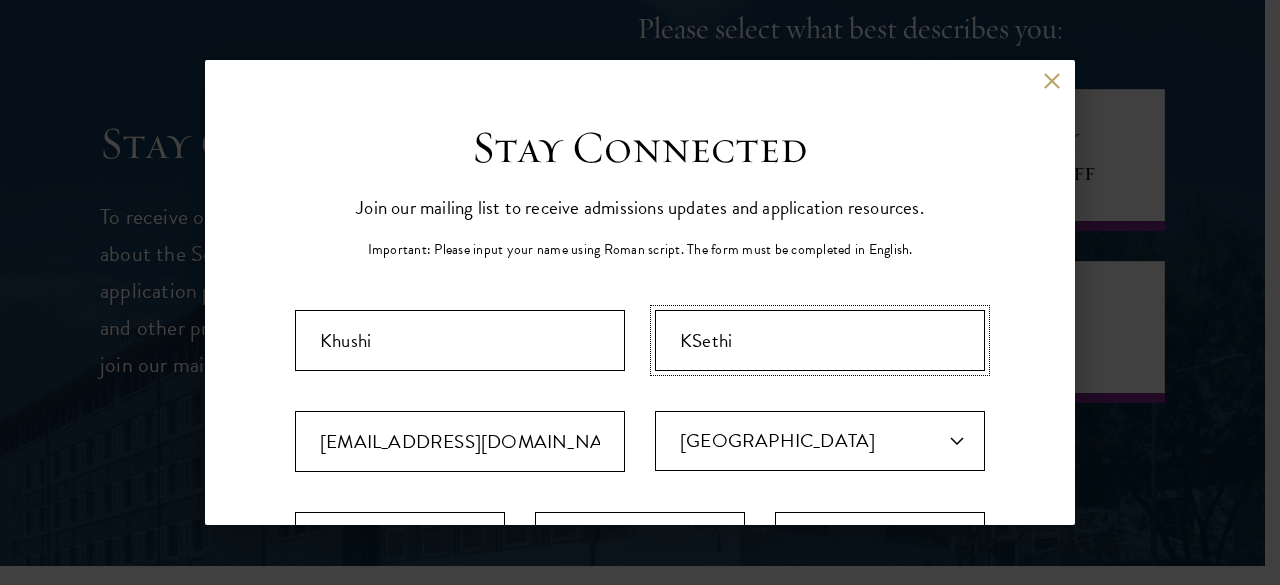 click on "KSethi" at bounding box center [820, 340] 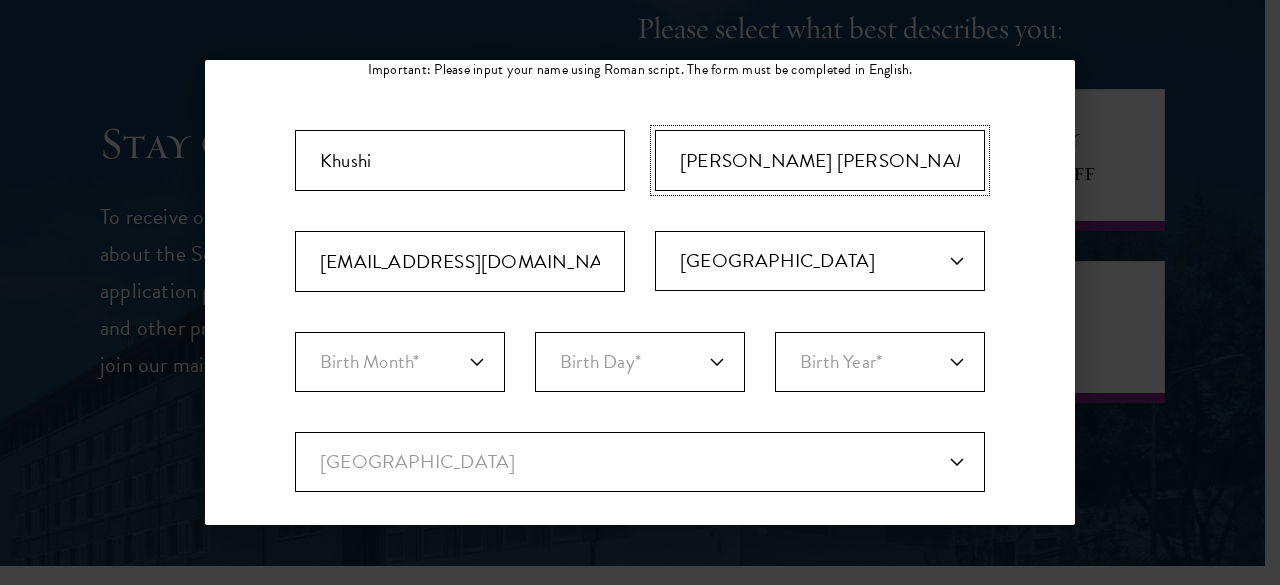 scroll, scrollTop: 200, scrollLeft: 0, axis: vertical 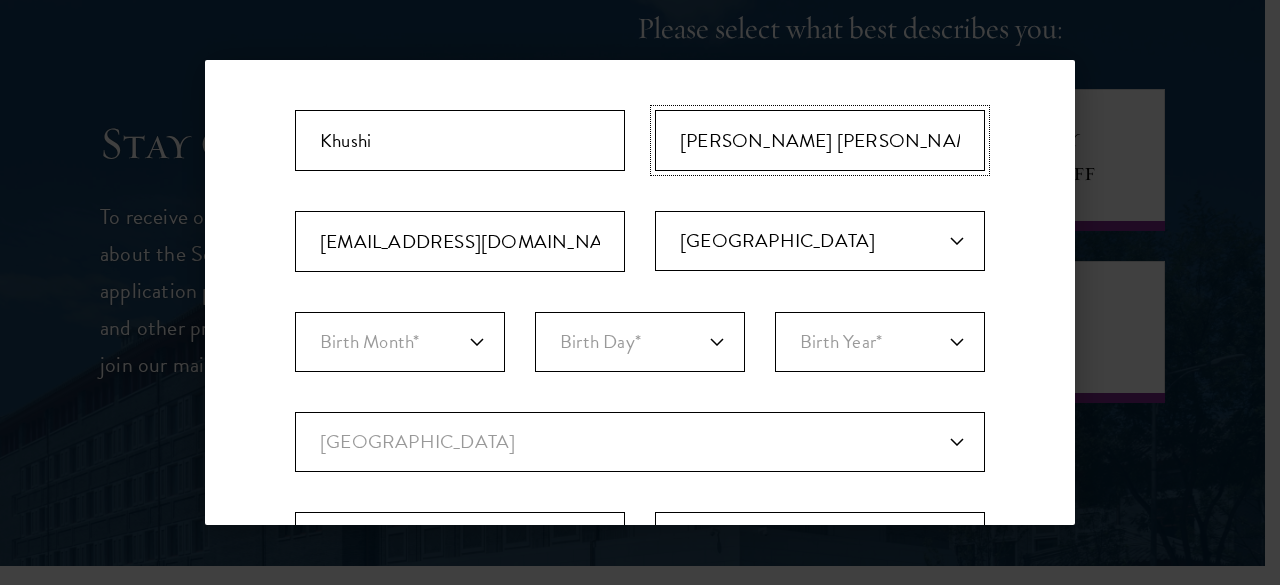 type on "[PERSON_NAME] [PERSON_NAME]" 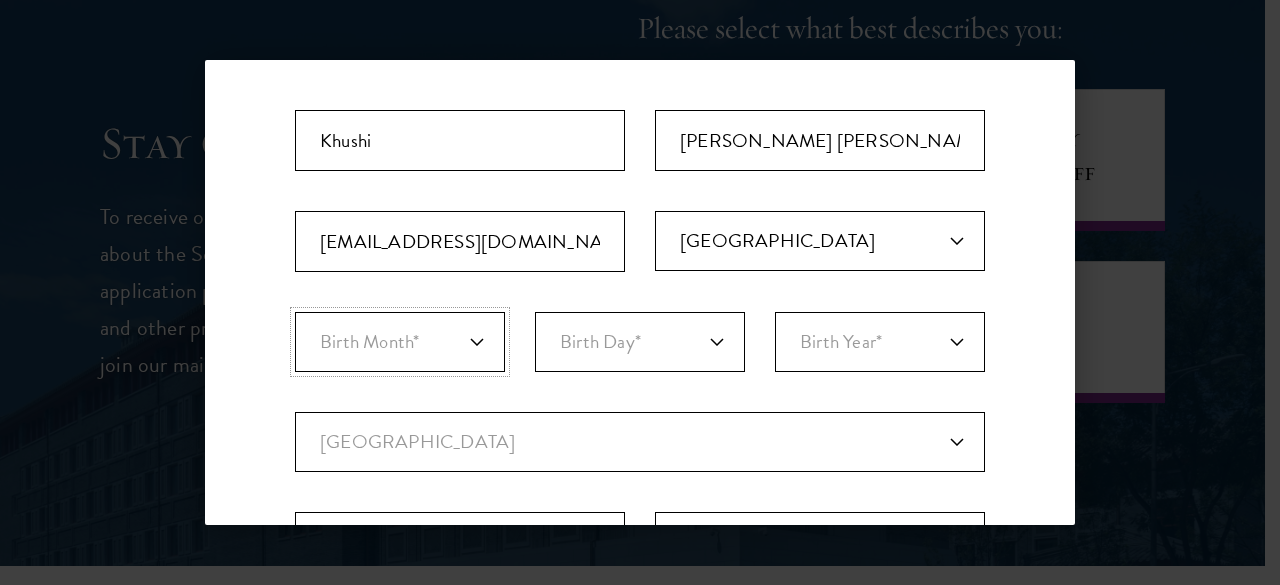 click on "Birth Month* January February March April May June July August September October November December" at bounding box center (400, 342) 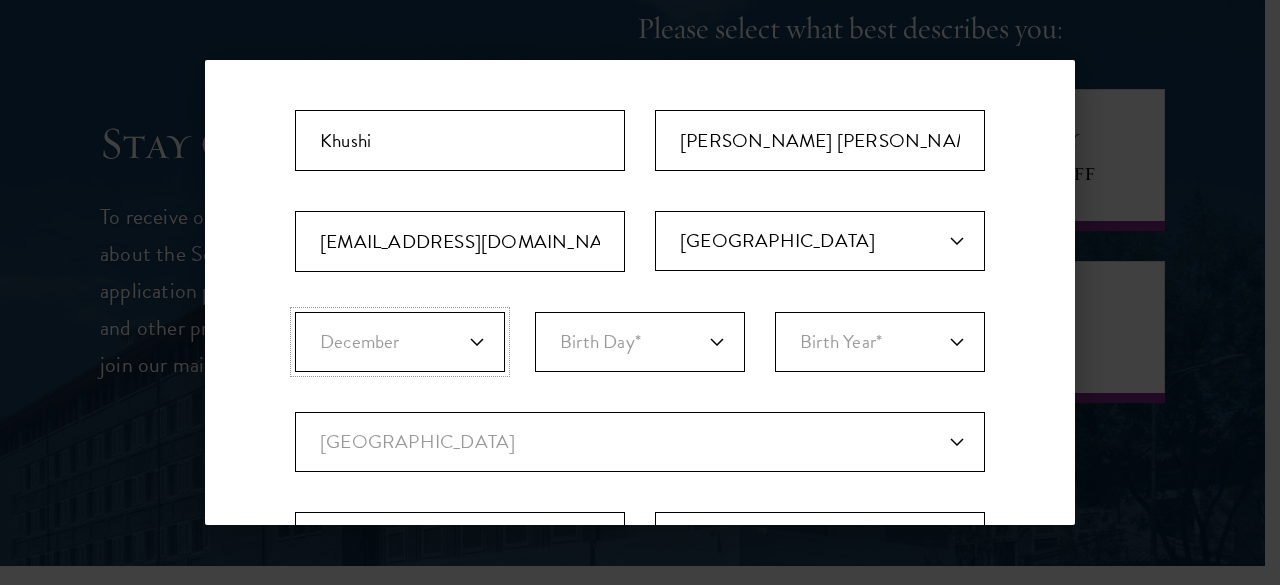 click on "Birth Month* January February March April May June July August September October November December" at bounding box center [400, 342] 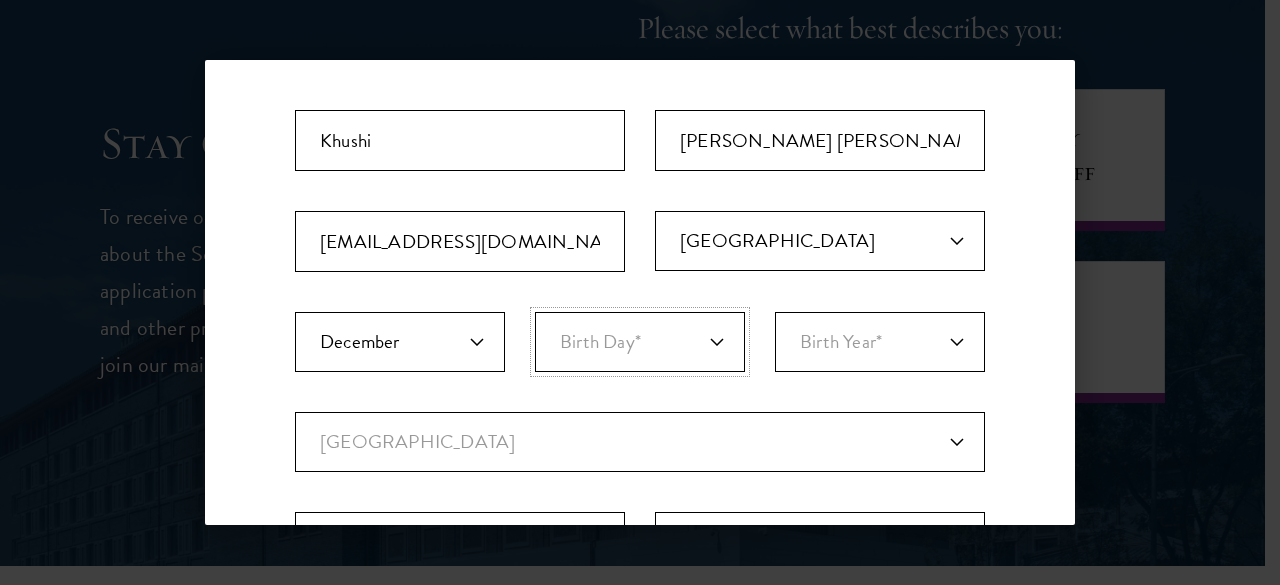 click on "Birth Day* 1 2 3 4 5 6 7 8 9 10 11 12 13 14 15 16 17 18 19 20 21 22 23 24 25 26 27 28 29 30 31" at bounding box center (640, 342) 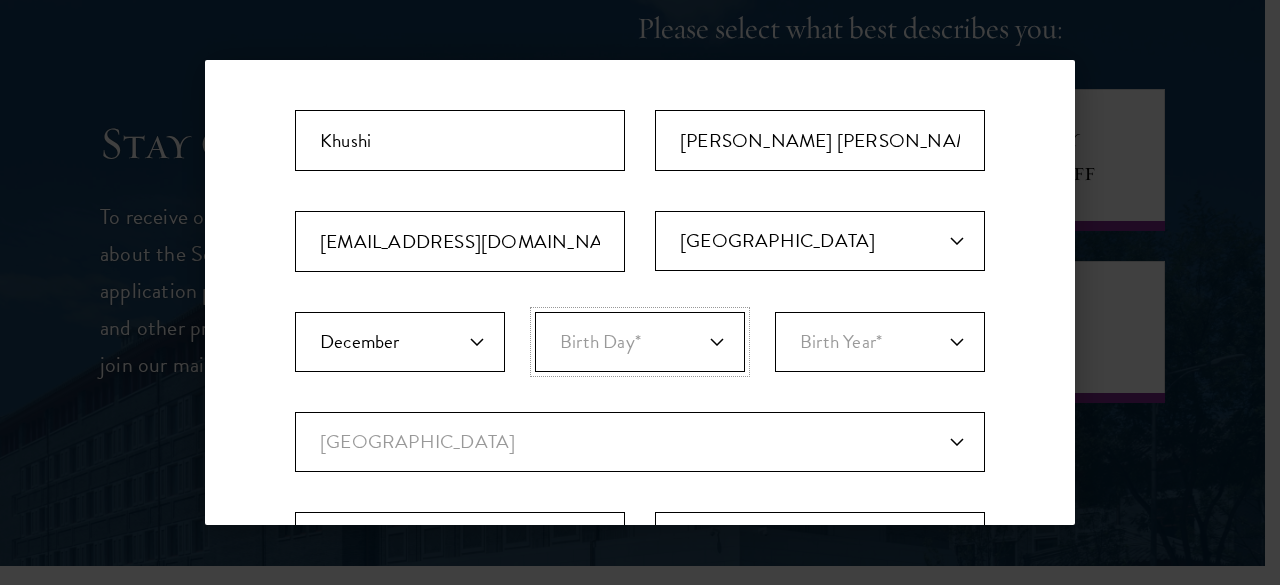 select on "31" 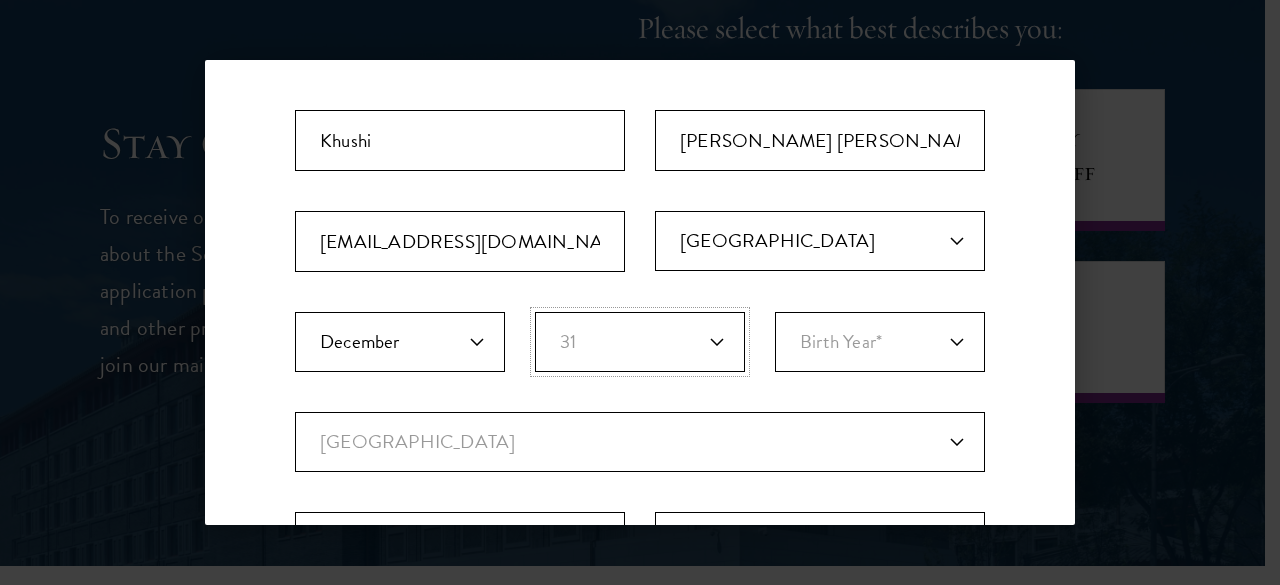 click on "Birth Day* 1 2 3 4 5 6 7 8 9 10 11 12 13 14 15 16 17 18 19 20 21 22 23 24 25 26 27 28 29 30 31" at bounding box center [640, 342] 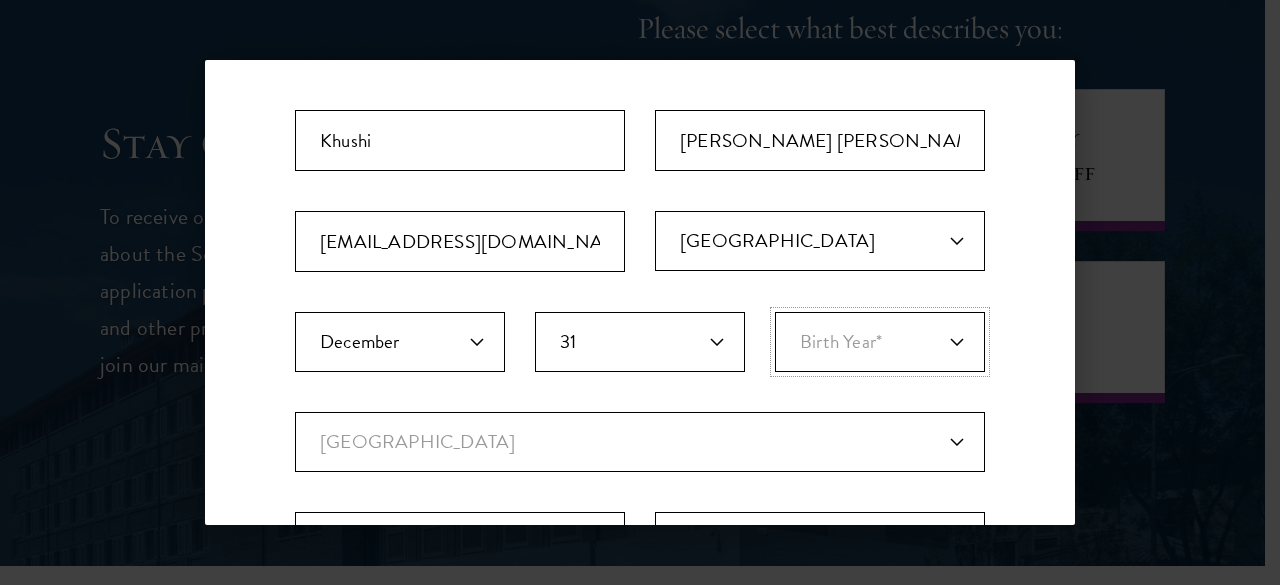 click on "Birth Year* [DEMOGRAPHIC_DATA] [DEMOGRAPHIC_DATA] [DEMOGRAPHIC_DATA] [DEMOGRAPHIC_DATA] [DEMOGRAPHIC_DATA] [DEMOGRAPHIC_DATA] [DEMOGRAPHIC_DATA] 2018 2017 2016 2015 2014 2013 2012 2011 2010 2009 2008 2007 2006 2005 2004 2003 2002 2001 2000 1999 1998 1997 1996 1995 1994 1993 1992 1991 1990 1989 1988 1987 1986 1985 1984 1983 1982 1981 1980 1979 1978 1977 1976 1975 1974 1973 1972 1971 1970 1969 1968 1967 1966 1965 1964 1963 1962 1961 1960 1959 1958 1957 1956 1955 1954 1953 1952 1951 1950 1949 1948 1947 1946 1945 1944 1943 1942 1941 1940 1939 1938 1937 1936 1935 1934 1933 1932 1931 1930 1929 1928 1927 1926 1925 1924 1923 1922 1921 1920 1919 1918 1917 1916 1915 1914 1913 1912 1911 1910 1909 1908 1907 1906 1905 1904 1903 1902 1901 1900" at bounding box center (880, 342) 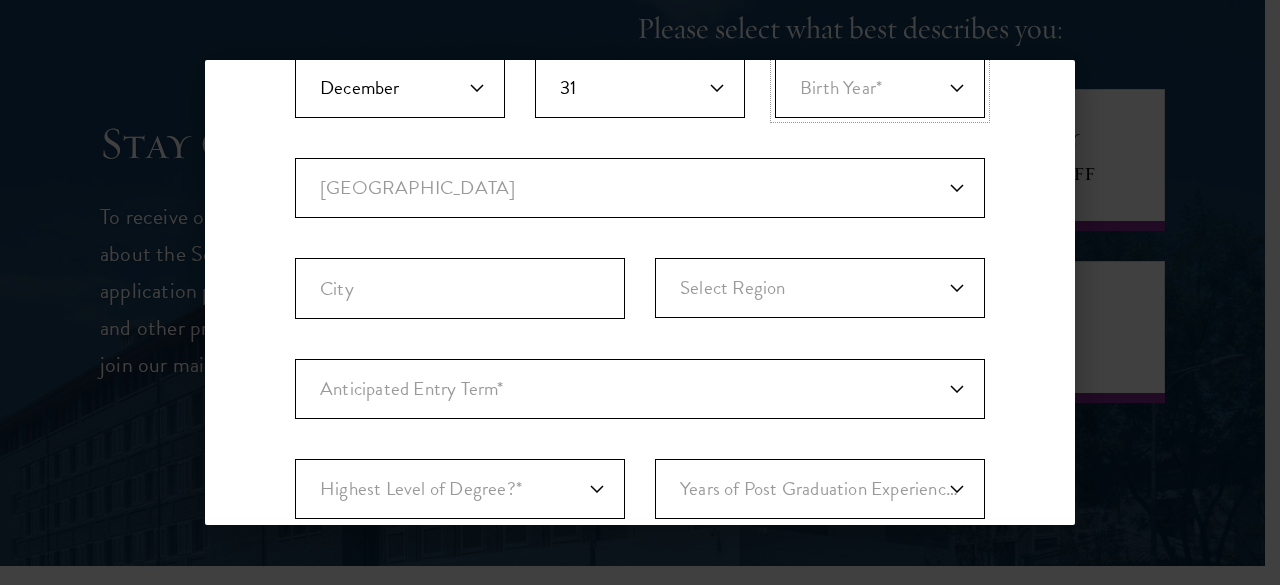 scroll, scrollTop: 300, scrollLeft: 0, axis: vertical 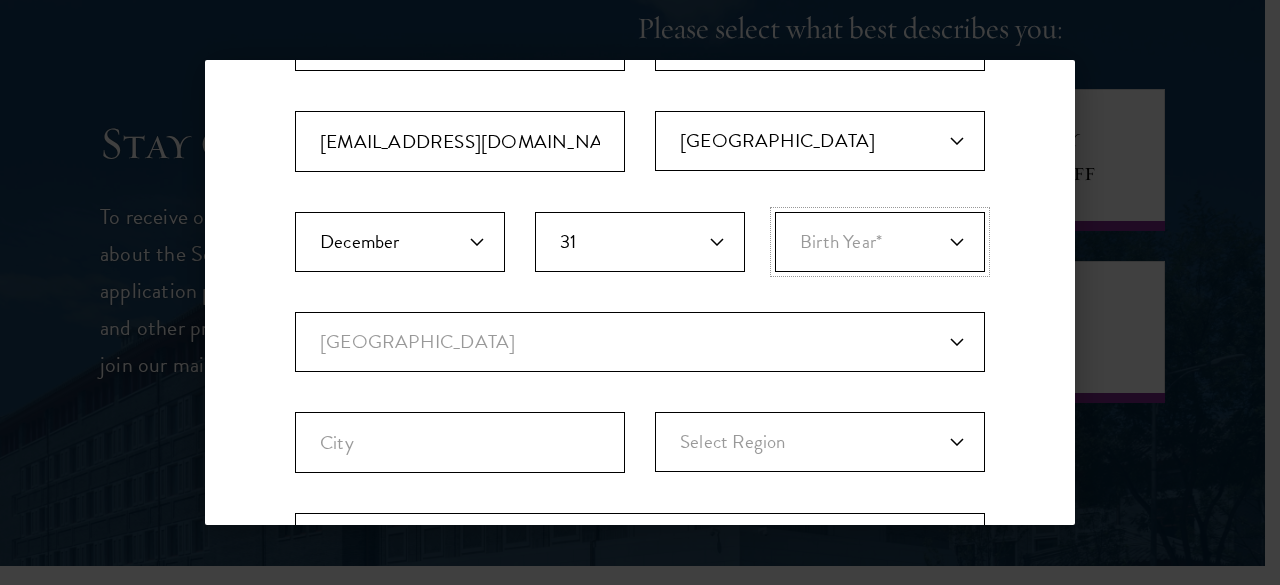 click on "Birth Year* [DEMOGRAPHIC_DATA] [DEMOGRAPHIC_DATA] [DEMOGRAPHIC_DATA] [DEMOGRAPHIC_DATA] [DEMOGRAPHIC_DATA] [DEMOGRAPHIC_DATA] [DEMOGRAPHIC_DATA] 2018 2017 2016 2015 2014 2013 2012 2011 2010 2009 2008 2007 2006 2005 2004 2003 2002 2001 2000 1999 1998 1997 1996 1995 1994 1993 1992 1991 1990 1989 1988 1987 1986 1985 1984 1983 1982 1981 1980 1979 1978 1977 1976 1975 1974 1973 1972 1971 1970 1969 1968 1967 1966 1965 1964 1963 1962 1961 1960 1959 1958 1957 1956 1955 1954 1953 1952 1951 1950 1949 1948 1947 1946 1945 1944 1943 1942 1941 1940 1939 1938 1937 1936 1935 1934 1933 1932 1931 1930 1929 1928 1927 1926 1925 1924 1923 1922 1921 1920 1919 1918 1917 1916 1915 1914 1913 1912 1911 1910 1909 1908 1907 1906 1905 1904 1903 1902 1901 1900" at bounding box center (880, 242) 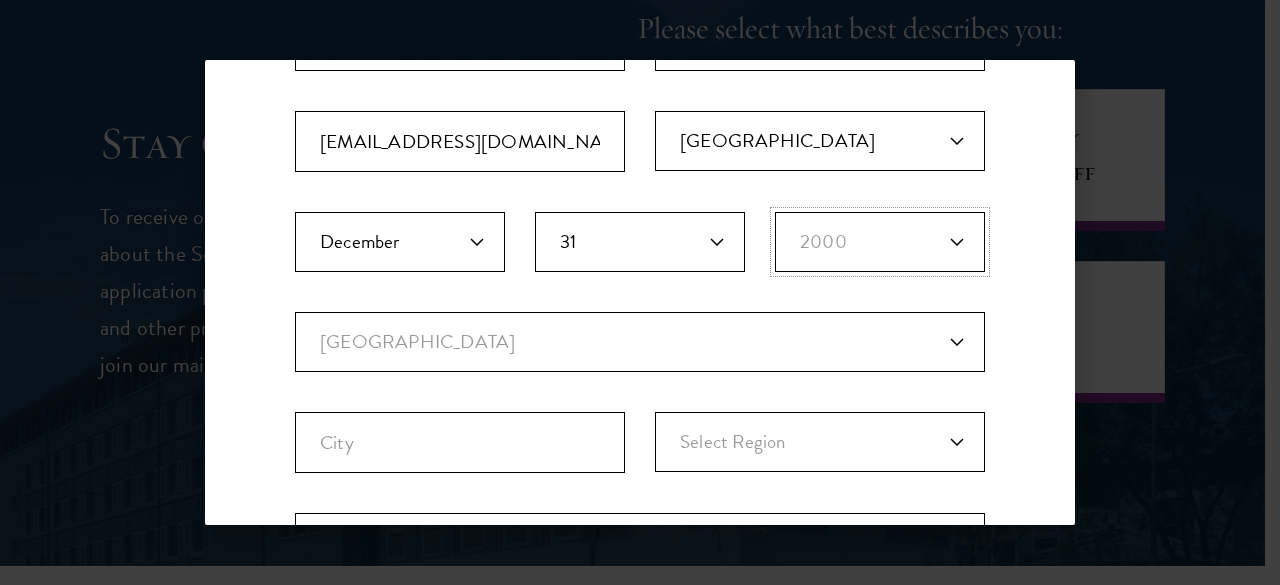 click on "Birth Year* [DEMOGRAPHIC_DATA] [DEMOGRAPHIC_DATA] [DEMOGRAPHIC_DATA] [DEMOGRAPHIC_DATA] [DEMOGRAPHIC_DATA] [DEMOGRAPHIC_DATA] [DEMOGRAPHIC_DATA] 2018 2017 2016 2015 2014 2013 2012 2011 2010 2009 2008 2007 2006 2005 2004 2003 2002 2001 2000 1999 1998 1997 1996 1995 1994 1993 1992 1991 1990 1989 1988 1987 1986 1985 1984 1983 1982 1981 1980 1979 1978 1977 1976 1975 1974 1973 1972 1971 1970 1969 1968 1967 1966 1965 1964 1963 1962 1961 1960 1959 1958 1957 1956 1955 1954 1953 1952 1951 1950 1949 1948 1947 1946 1945 1944 1943 1942 1941 1940 1939 1938 1937 1936 1935 1934 1933 1932 1931 1930 1929 1928 1927 1926 1925 1924 1923 1922 1921 1920 1919 1918 1917 1916 1915 1914 1913 1912 1911 1910 1909 1908 1907 1906 1905 1904 1903 1902 1901 1900" at bounding box center (880, 242) 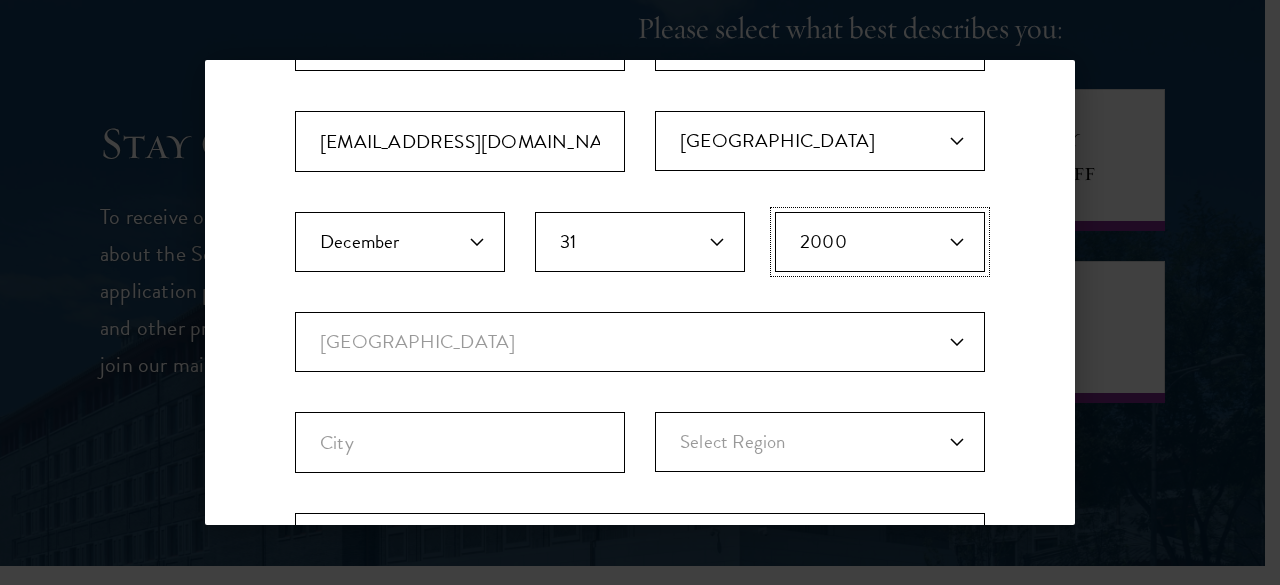 scroll, scrollTop: 400, scrollLeft: 0, axis: vertical 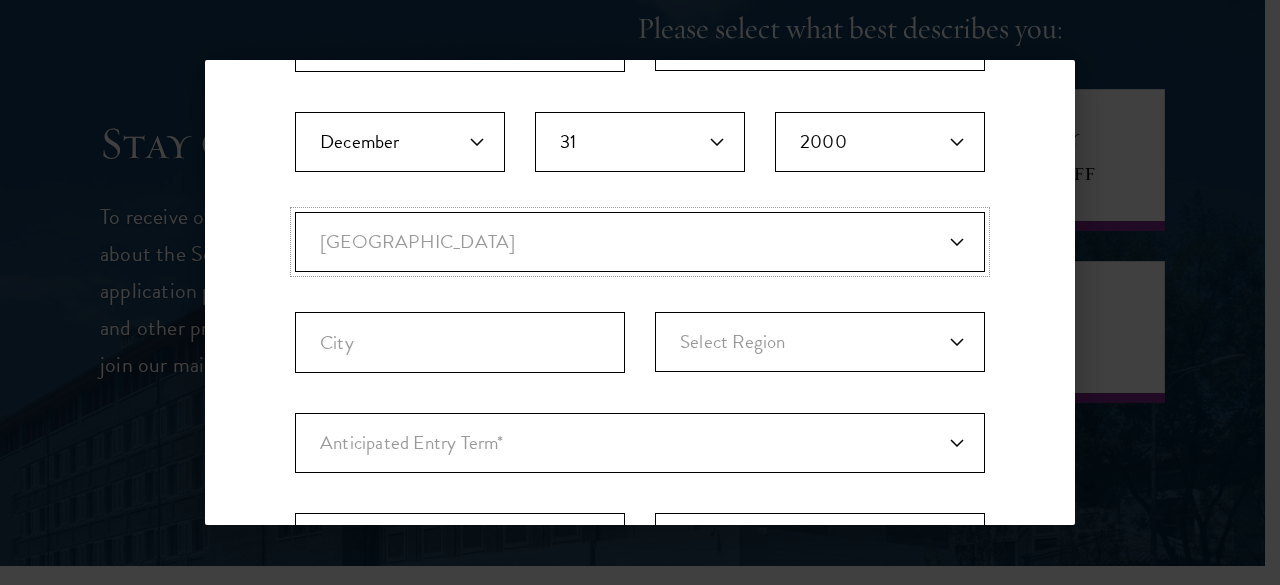 click on "Current Country [GEOGRAPHIC_DATA] [GEOGRAPHIC_DATA] [GEOGRAPHIC_DATA] [GEOGRAPHIC_DATA] [GEOGRAPHIC_DATA] [GEOGRAPHIC_DATA] [GEOGRAPHIC_DATA] [GEOGRAPHIC_DATA] [GEOGRAPHIC_DATA] [GEOGRAPHIC_DATA] [GEOGRAPHIC_DATA] [PERSON_NAME][GEOGRAPHIC_DATA] [GEOGRAPHIC_DATA] [GEOGRAPHIC_DATA] [GEOGRAPHIC_DATA] [GEOGRAPHIC_DATA], [GEOGRAPHIC_DATA] [GEOGRAPHIC_DATA] [GEOGRAPHIC_DATA] [GEOGRAPHIC_DATA] [GEOGRAPHIC_DATA] [GEOGRAPHIC_DATA] [GEOGRAPHIC_DATA] [GEOGRAPHIC_DATA] [GEOGRAPHIC_DATA] [GEOGRAPHIC_DATA] [GEOGRAPHIC_DATA] [GEOGRAPHIC_DATA] [GEOGRAPHIC_DATA] [GEOGRAPHIC_DATA] [GEOGRAPHIC_DATA], [GEOGRAPHIC_DATA] ... [GEOGRAPHIC_DATA] [GEOGRAPHIC_DATA] [GEOGRAPHIC_DATA] [GEOGRAPHIC_DATA] [GEOGRAPHIC_DATA] [GEOGRAPHIC_DATA] [GEOGRAPHIC_DATA] [GEOGRAPHIC_DATA] [GEOGRAPHIC_DATA] [GEOGRAPHIC_DATA] [GEOGRAPHIC_DATA] [GEOGRAPHIC_DATA] [GEOGRAPHIC_DATA] [GEOGRAPHIC_DATA] [GEOGRAPHIC_DATA] [GEOGRAPHIC_DATA] [GEOGRAPHIC_DATA] [GEOGRAPHIC_DATA] [GEOGRAPHIC_DATA] [GEOGRAPHIC_DATA] [GEOGRAPHIC_DATA] [GEOGRAPHIC_DATA] ([GEOGRAPHIC_DATA]) [GEOGRAPHIC_DATA] [GEOGRAPHIC_DATA] [GEOGRAPHIC_DATA] ([GEOGRAPHIC_DATA]) [GEOGRAPHIC_DATA] ([GEOGRAPHIC_DATA]) [GEOGRAPHIC_DATA] [GEOGRAPHIC_DATA] [GEOGRAPHIC_DATA] [GEOGRAPHIC_DATA] [GEOGRAPHIC_DATA] [GEOGRAPHIC_DATA] [GEOGRAPHIC_DATA] [GEOGRAPHIC_DATA] [GEOGRAPHIC_DATA] [GEOGRAPHIC_DATA] [GEOGRAPHIC_DATA] [GEOGRAPHIC_DATA] [GEOGRAPHIC_DATA] [GEOGRAPHIC_DATA] [GEOGRAPHIC_DATA] [GEOGRAPHIC_DATA] [GEOGRAPHIC_DATA] [GEOGRAPHIC_DATA] [GEOGRAPHIC_DATA] [GEOGRAPHIC_DATA] [GEOGRAPHIC_DATA] [GEOGRAPHIC_DATA] [GEOGRAPHIC_DATA] ([PERSON_NAME]... [GEOGRAPHIC_DATA] [US_STATE] [GEOGRAPHIC_DATA] [GEOGRAPHIC_DATA] [GEOGRAPHIC_DATA] [GEOGRAPHIC_DATA]" at bounding box center [640, 242] 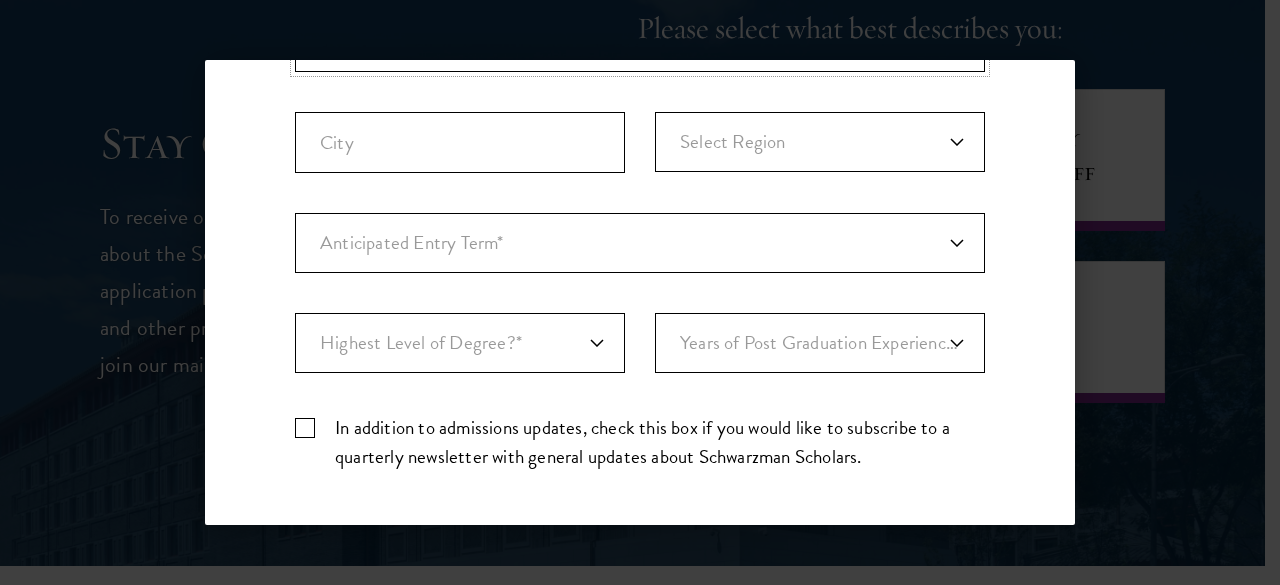 scroll, scrollTop: 500, scrollLeft: 0, axis: vertical 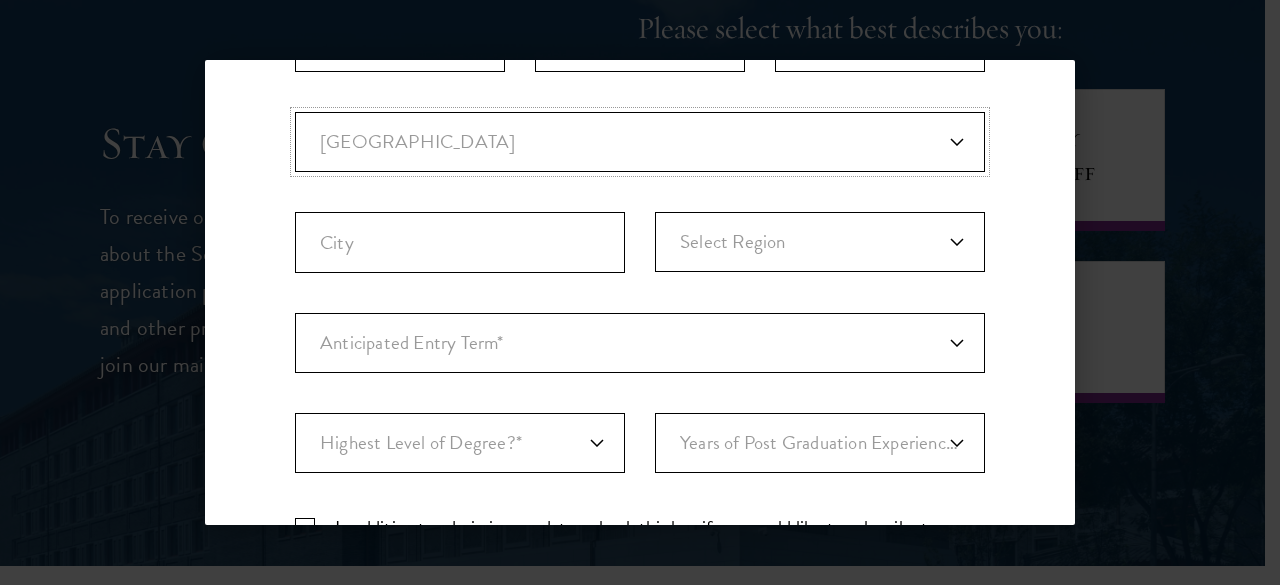 click on "Current Country [GEOGRAPHIC_DATA] [GEOGRAPHIC_DATA] [GEOGRAPHIC_DATA] [GEOGRAPHIC_DATA] [GEOGRAPHIC_DATA] [GEOGRAPHIC_DATA] [GEOGRAPHIC_DATA] [GEOGRAPHIC_DATA] [GEOGRAPHIC_DATA] [GEOGRAPHIC_DATA] [GEOGRAPHIC_DATA] [PERSON_NAME][GEOGRAPHIC_DATA] [GEOGRAPHIC_DATA] [GEOGRAPHIC_DATA] [GEOGRAPHIC_DATA] [GEOGRAPHIC_DATA], [GEOGRAPHIC_DATA] [GEOGRAPHIC_DATA] [GEOGRAPHIC_DATA] [GEOGRAPHIC_DATA] [GEOGRAPHIC_DATA] [GEOGRAPHIC_DATA] [GEOGRAPHIC_DATA] [GEOGRAPHIC_DATA] [GEOGRAPHIC_DATA] [GEOGRAPHIC_DATA] [GEOGRAPHIC_DATA] [GEOGRAPHIC_DATA] [GEOGRAPHIC_DATA] [GEOGRAPHIC_DATA] [GEOGRAPHIC_DATA], [GEOGRAPHIC_DATA] ... [GEOGRAPHIC_DATA] [GEOGRAPHIC_DATA] [GEOGRAPHIC_DATA] [GEOGRAPHIC_DATA] [GEOGRAPHIC_DATA] [GEOGRAPHIC_DATA] [GEOGRAPHIC_DATA] [GEOGRAPHIC_DATA] [GEOGRAPHIC_DATA] [GEOGRAPHIC_DATA] [GEOGRAPHIC_DATA] [GEOGRAPHIC_DATA] [GEOGRAPHIC_DATA] [GEOGRAPHIC_DATA] [GEOGRAPHIC_DATA] [GEOGRAPHIC_DATA] [GEOGRAPHIC_DATA] [GEOGRAPHIC_DATA] [GEOGRAPHIC_DATA] [GEOGRAPHIC_DATA] [GEOGRAPHIC_DATA] [GEOGRAPHIC_DATA] ([GEOGRAPHIC_DATA]) [GEOGRAPHIC_DATA] [GEOGRAPHIC_DATA] [GEOGRAPHIC_DATA] ([GEOGRAPHIC_DATA]) [GEOGRAPHIC_DATA] ([GEOGRAPHIC_DATA]) [GEOGRAPHIC_DATA] [GEOGRAPHIC_DATA] [GEOGRAPHIC_DATA] [GEOGRAPHIC_DATA] [GEOGRAPHIC_DATA] [GEOGRAPHIC_DATA] [GEOGRAPHIC_DATA] [GEOGRAPHIC_DATA] [GEOGRAPHIC_DATA] [GEOGRAPHIC_DATA] [GEOGRAPHIC_DATA] [GEOGRAPHIC_DATA] [GEOGRAPHIC_DATA] [GEOGRAPHIC_DATA] [GEOGRAPHIC_DATA] [GEOGRAPHIC_DATA] [GEOGRAPHIC_DATA] [GEOGRAPHIC_DATA] [GEOGRAPHIC_DATA] [GEOGRAPHIC_DATA] [GEOGRAPHIC_DATA] [GEOGRAPHIC_DATA] [GEOGRAPHIC_DATA] ([PERSON_NAME]... [GEOGRAPHIC_DATA] [US_STATE] [GEOGRAPHIC_DATA] [GEOGRAPHIC_DATA] [GEOGRAPHIC_DATA] [GEOGRAPHIC_DATA]" at bounding box center [640, 142] 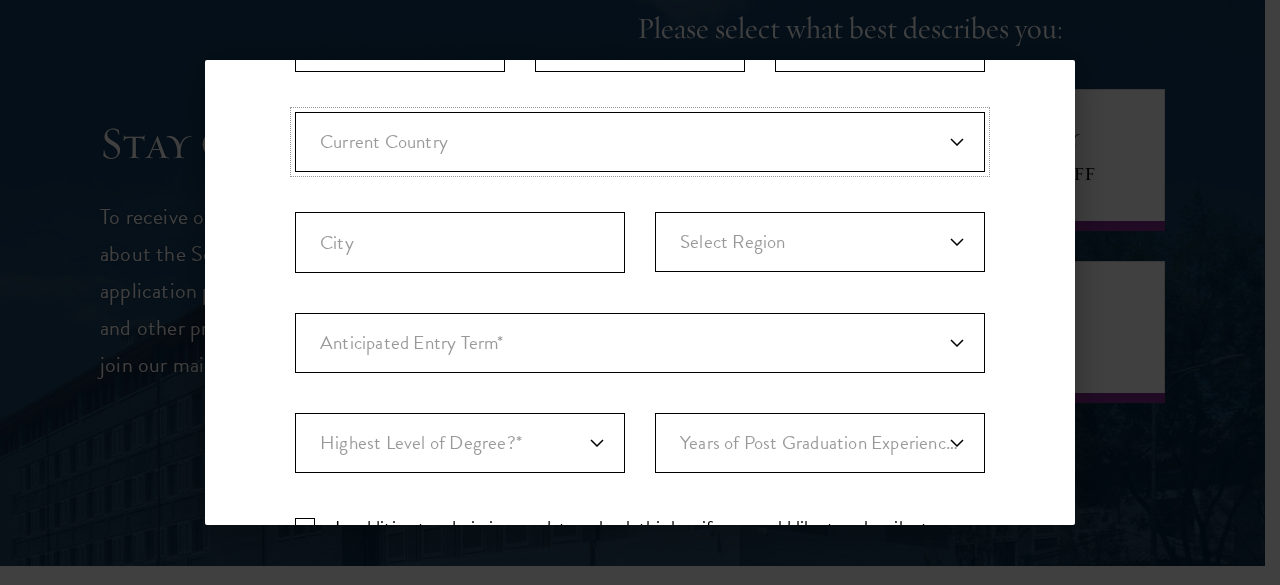 select on "IC" 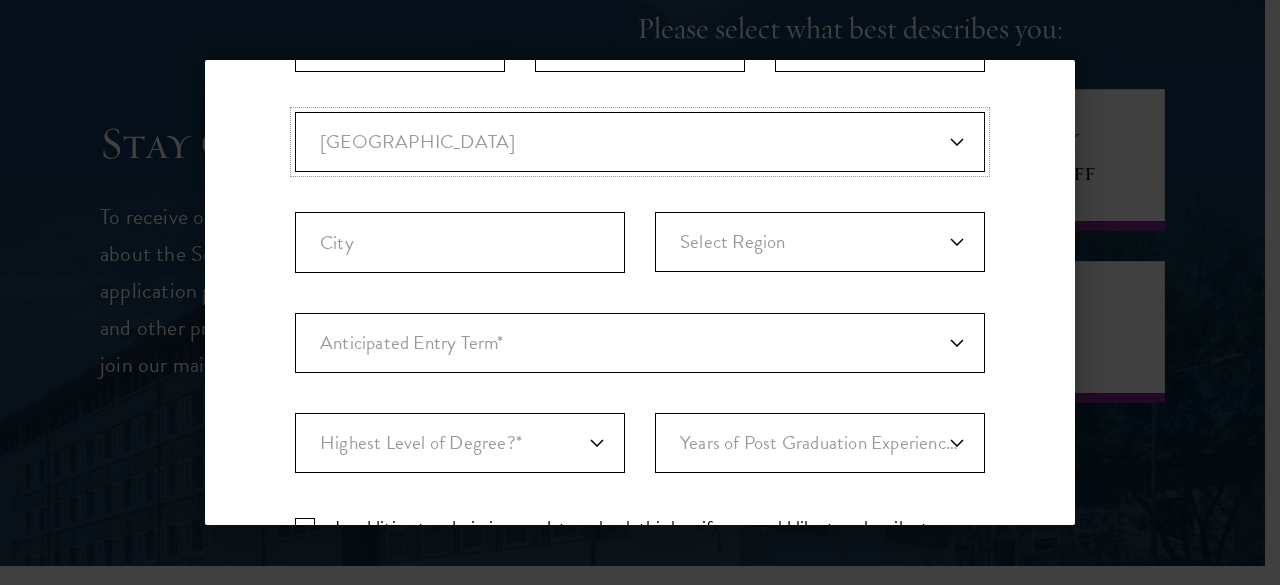 select 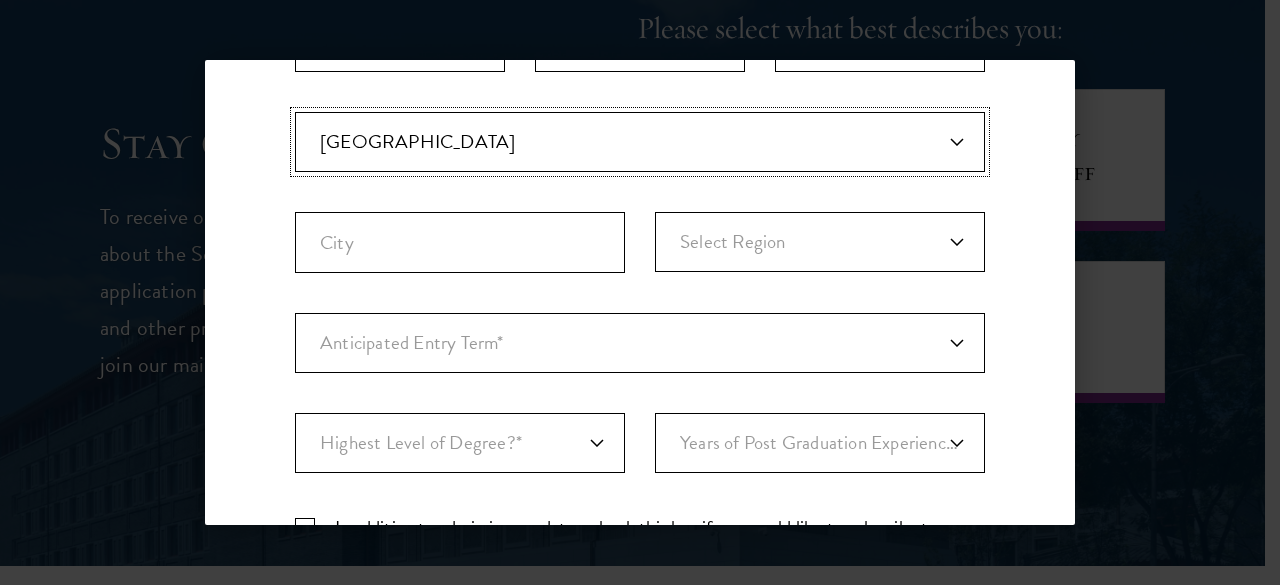 select on "IN" 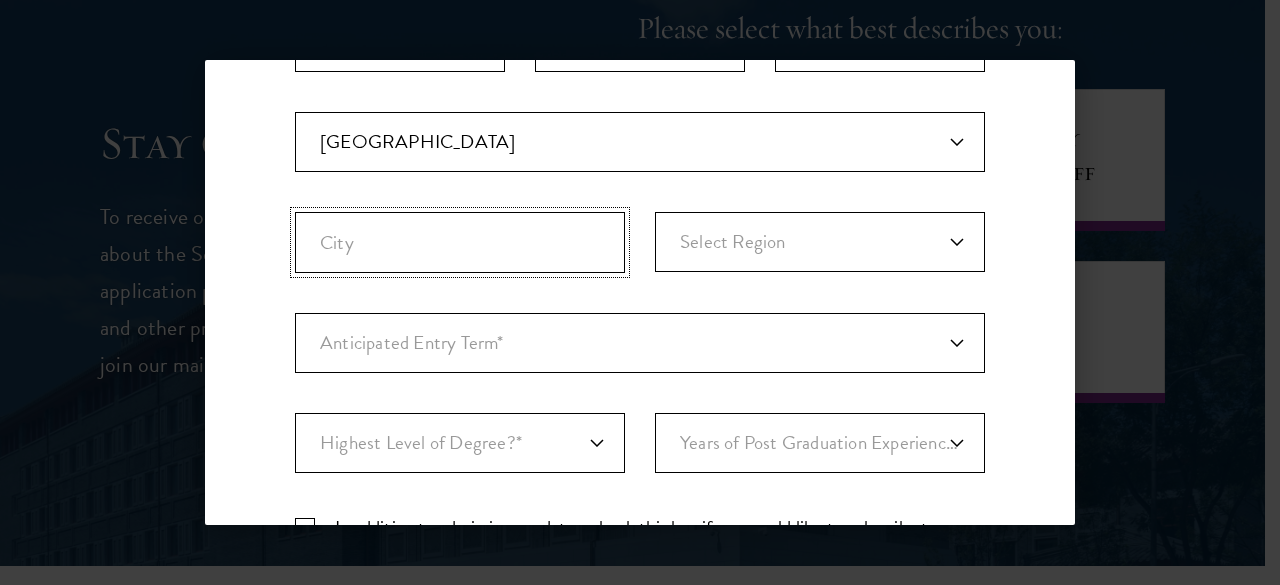 click on "City" at bounding box center [460, 242] 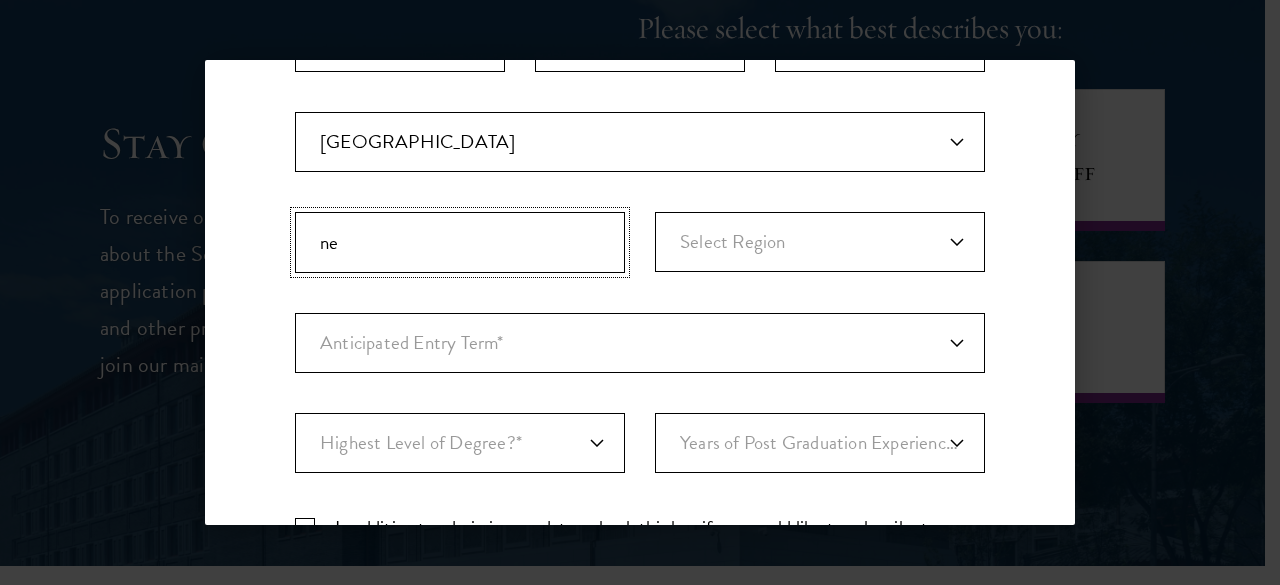 type on "n" 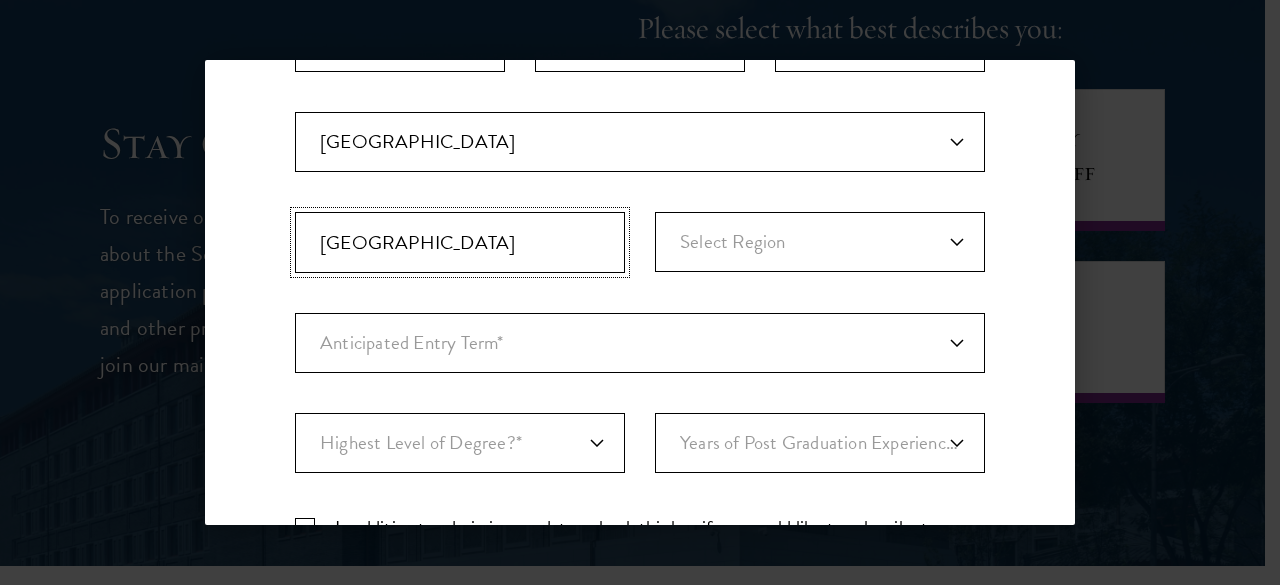 type on "[GEOGRAPHIC_DATA]" 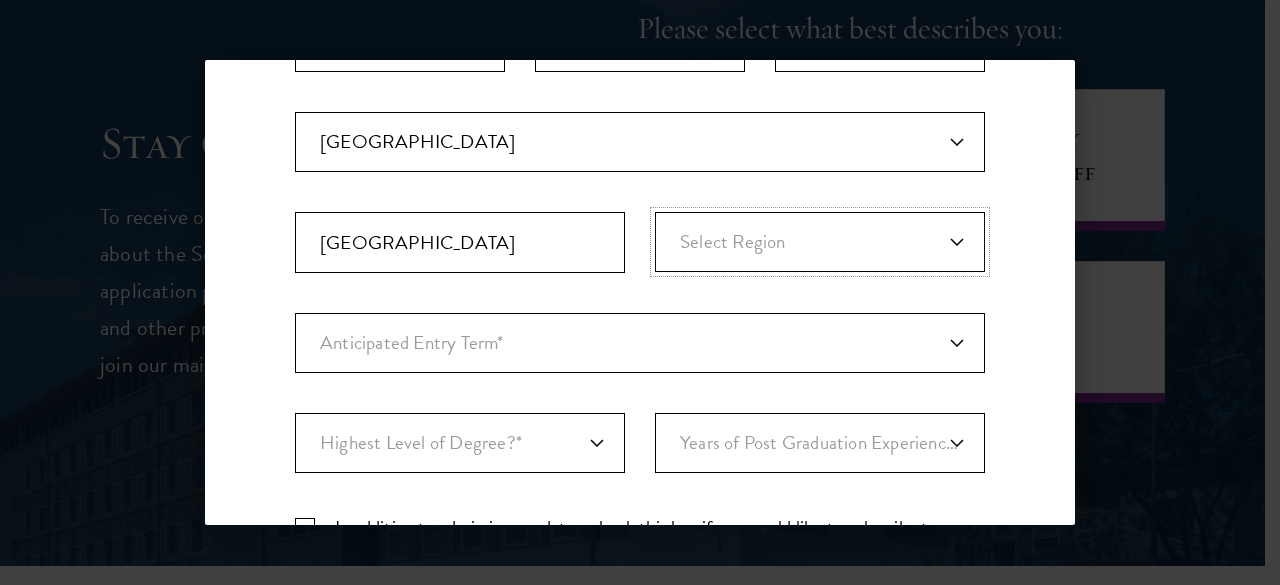 click on "Select Region [GEOGRAPHIC_DATA] [GEOGRAPHIC_DATA] [GEOGRAPHIC_DATA] [GEOGRAPHIC_DATA] [GEOGRAPHIC_DATA] [GEOGRAPHIC_DATA] [GEOGRAPHIC_DATA] [GEOGRAPHIC_DATA] and [GEOGRAPHIC_DATA] [GEOGRAPHIC_DATA] [GEOGRAPHIC_DATA] [GEOGRAPHIC_DATA] [GEOGRAPHIC_DATA] [GEOGRAPHIC_DATA] [GEOGRAPHIC_DATA] [GEOGRAPHIC_DATA] [GEOGRAPHIC_DATA] [GEOGRAPHIC_DATA] [GEOGRAPHIC_DATA] [GEOGRAPHIC_DATA] [GEOGRAPHIC_DATA] [GEOGRAPHIC_DATA] [GEOGRAPHIC_DATA] [GEOGRAPHIC_DATA] [GEOGRAPHIC_DATA] [GEOGRAPHIC_DATA] [GEOGRAPHIC_DATA] [GEOGRAPHIC_DATA] [GEOGRAPHIC_DATA] [GEOGRAPHIC_DATA] [GEOGRAPHIC_DATA] [GEOGRAPHIC_DATA] [GEOGRAPHIC_DATA] [GEOGRAPHIC_DATA] [GEOGRAPHIC_DATA] [GEOGRAPHIC_DATA] [GEOGRAPHIC_DATA]" at bounding box center (820, 242) 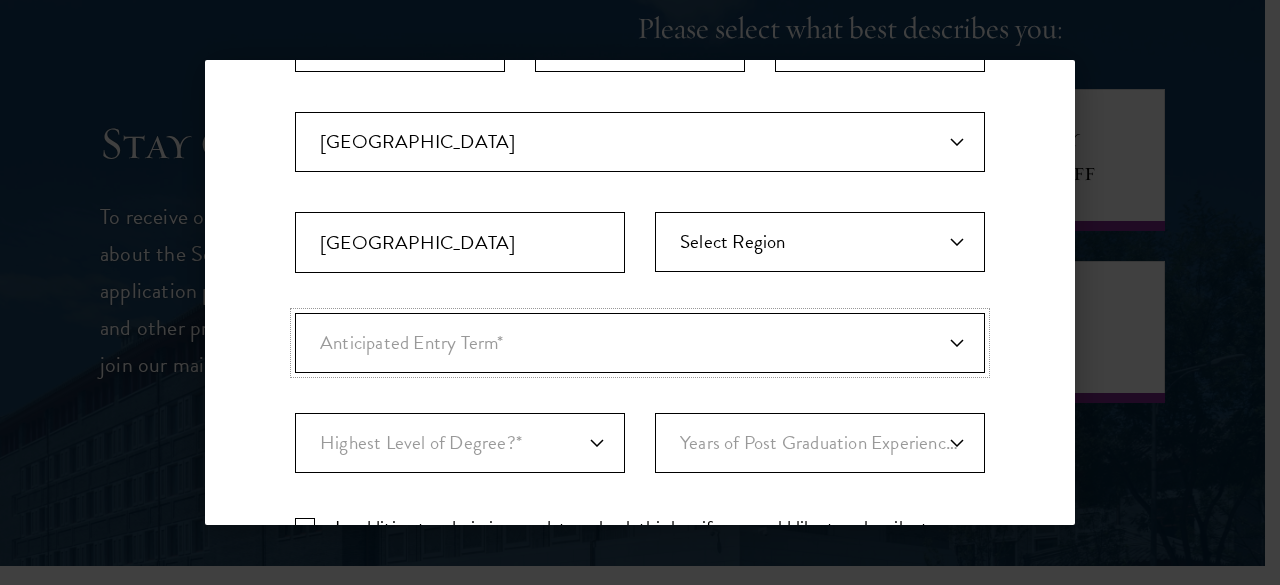 click on "Anticipated Entry Term* [DATE] (Application opens [DATE]) Just Exploring" at bounding box center (640, 343) 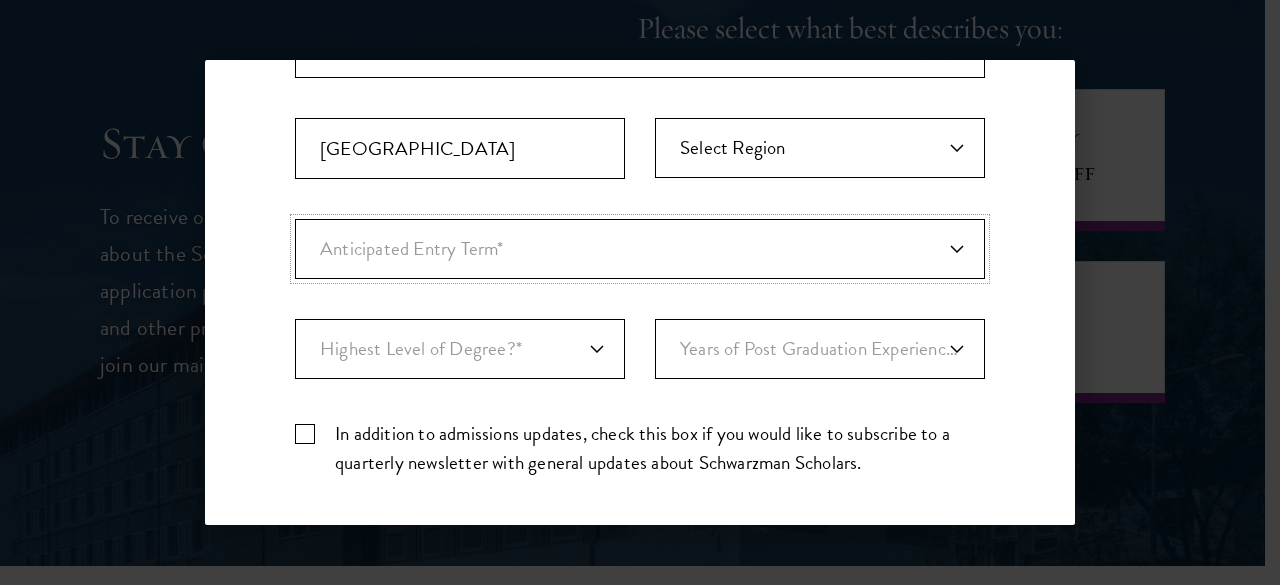 scroll, scrollTop: 700, scrollLeft: 0, axis: vertical 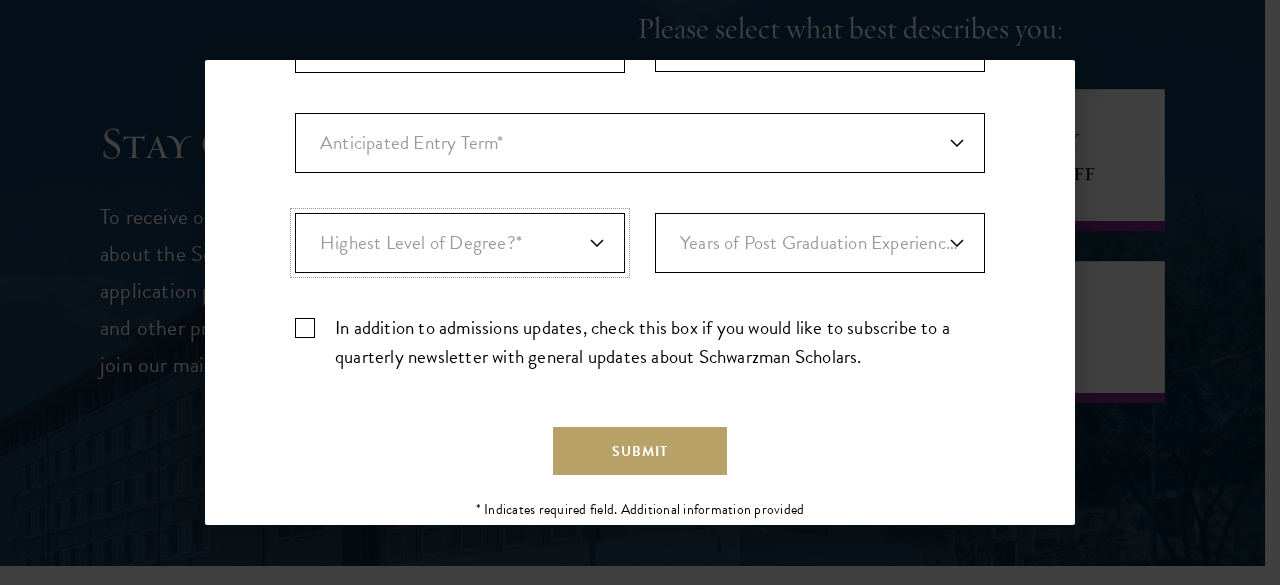 click on "Highest Level of Degree?* PHD Bachelor's Master's Current Undergraduate Student" at bounding box center (460, 243) 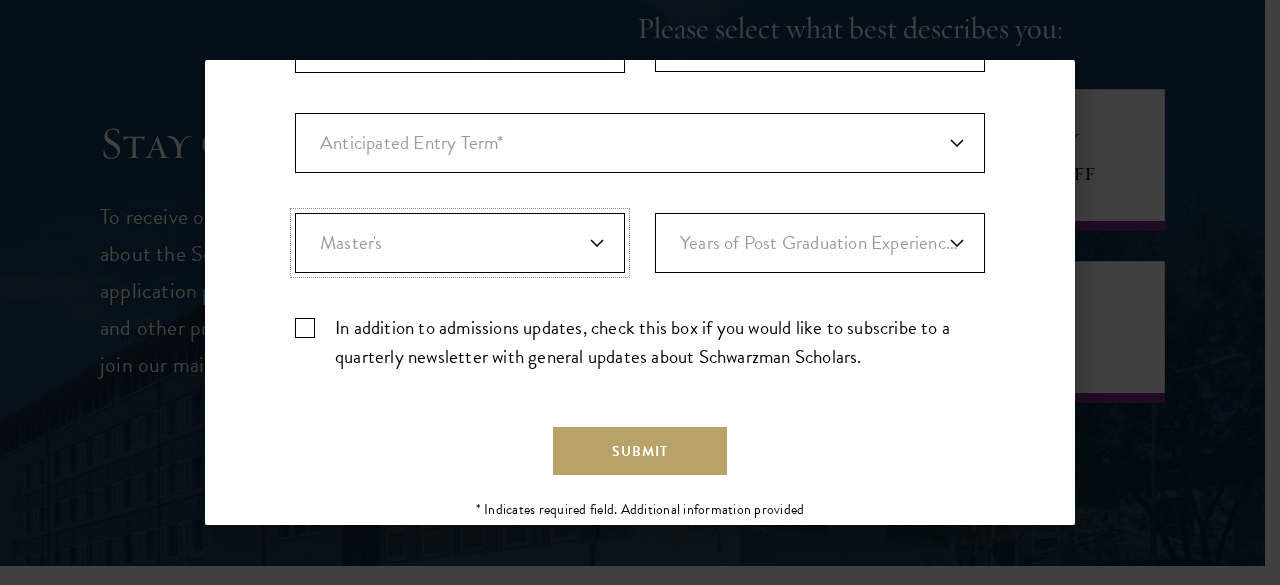 click on "Highest Level of Degree?* PHD Bachelor's Master's Current Undergraduate Student" at bounding box center [460, 243] 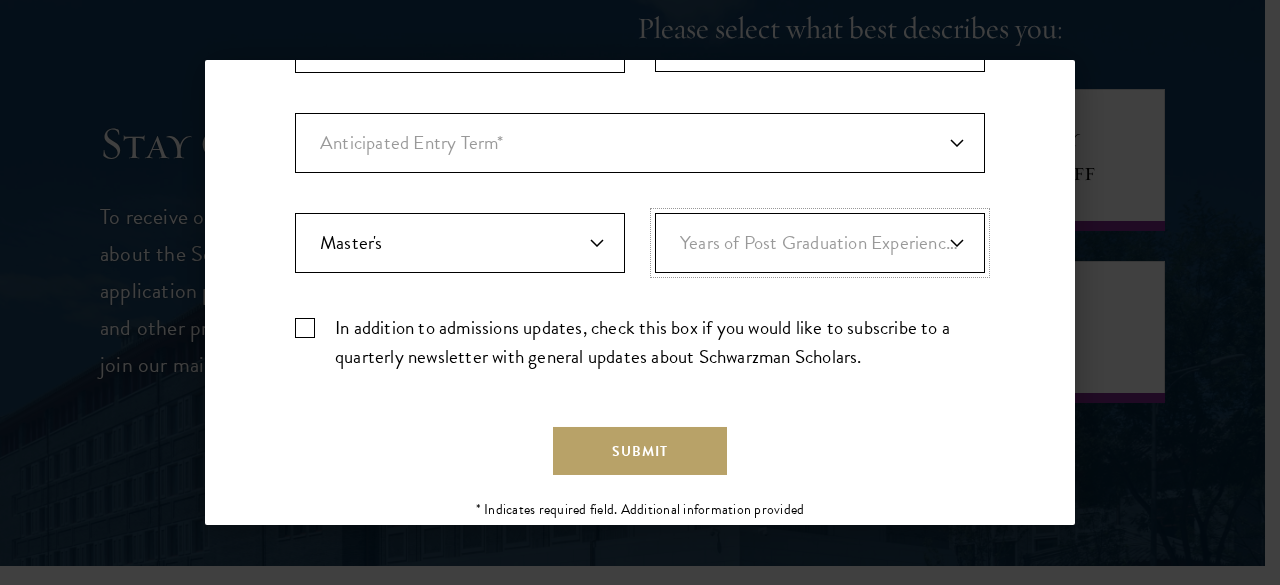 click on "Years of Post Graduation Experience?* 1 2 3 4 5 6 7 8 9 10" at bounding box center (820, 243) 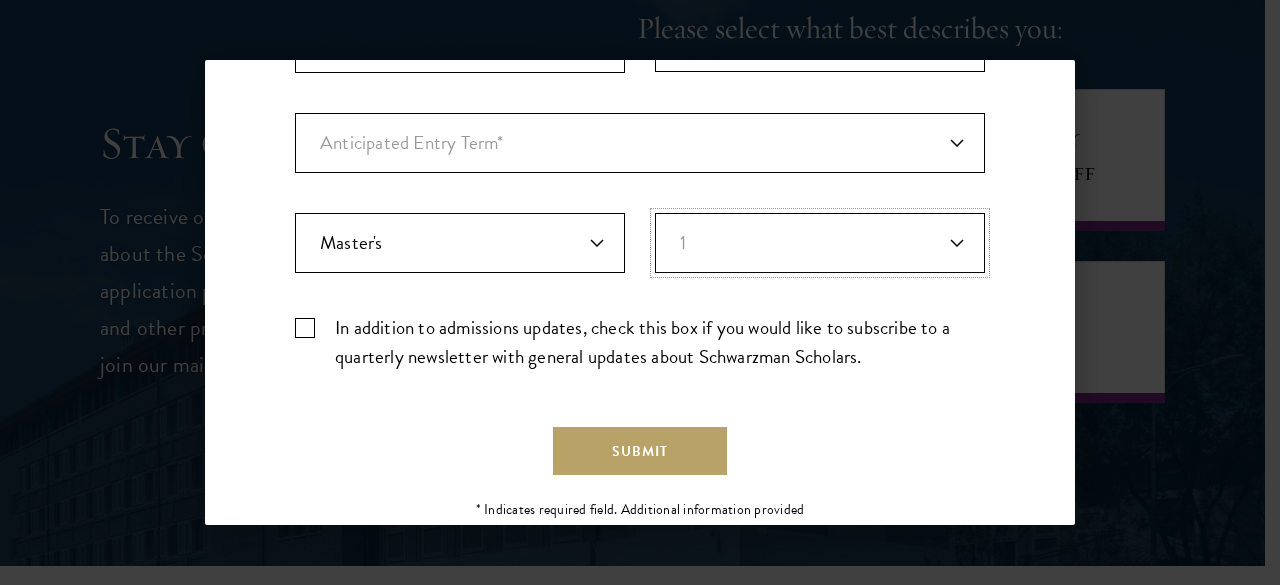click on "Years of Post Graduation Experience?* 1 2 3 4 5 6 7 8 9 10" at bounding box center [820, 243] 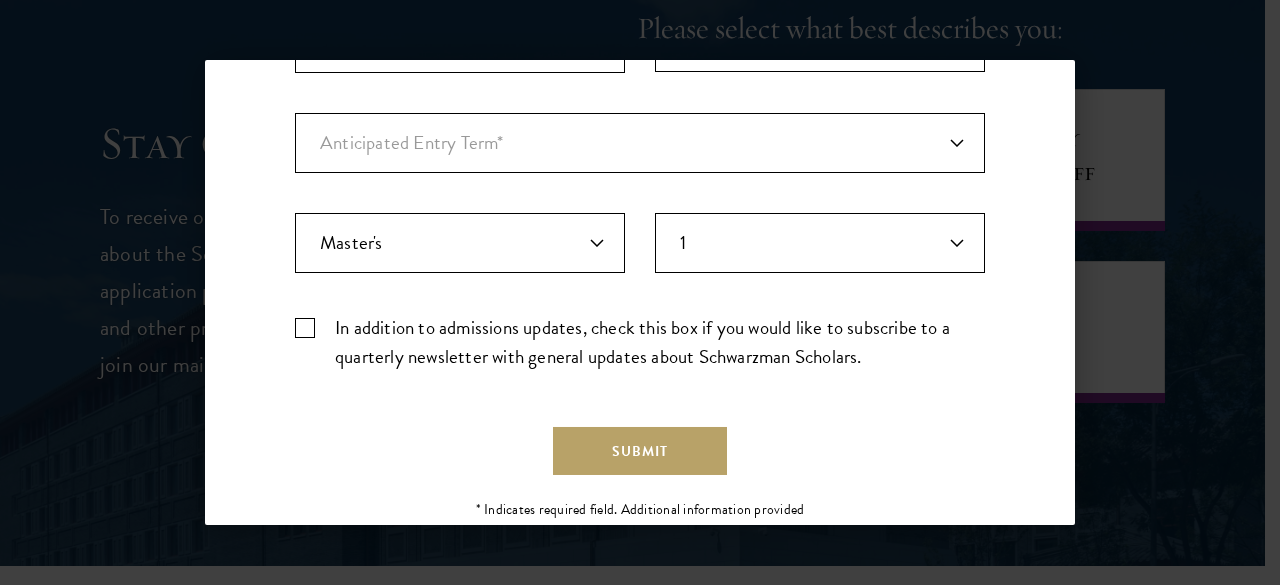 click on "In addition to admissions updates, check this box if you would like to subscribe to a quarterly newsletter with general updates about Schwarzman Scholars." at bounding box center (640, 342) 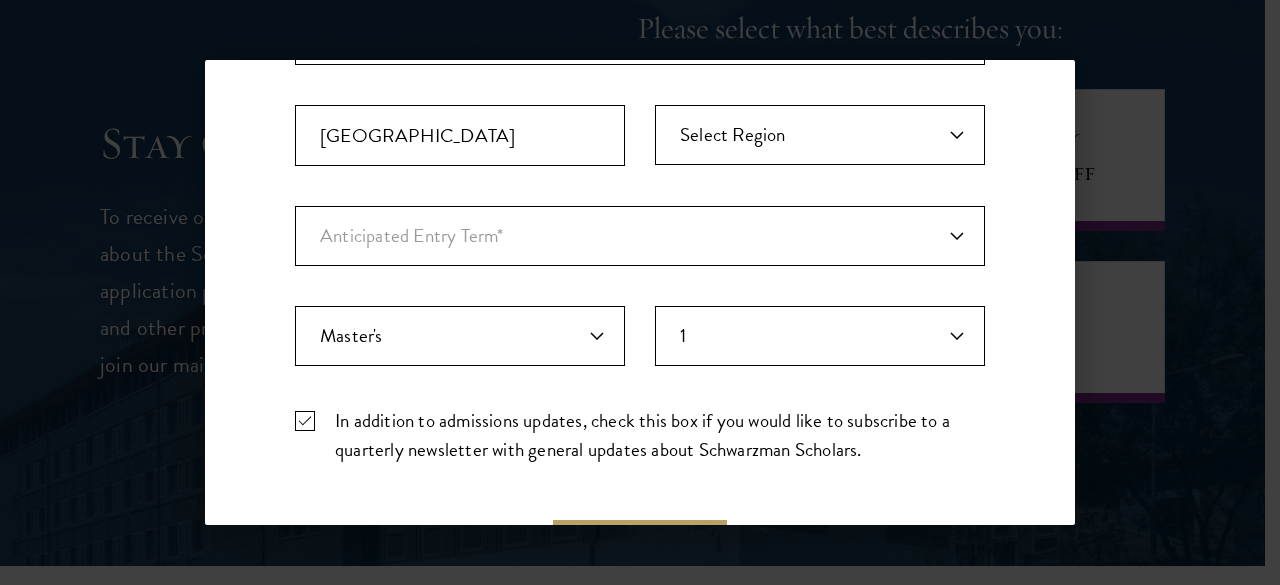 scroll, scrollTop: 500, scrollLeft: 0, axis: vertical 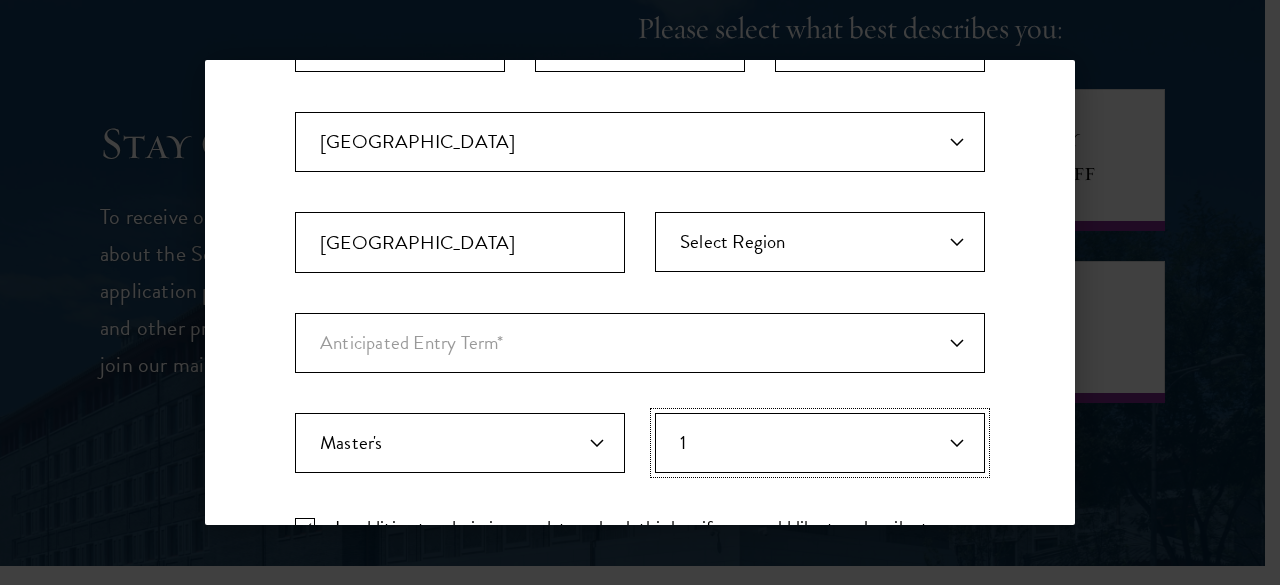 click on "Years of Post Graduation Experience?* 1 2 3 4 5 6 7 8 9 10" at bounding box center [820, 443] 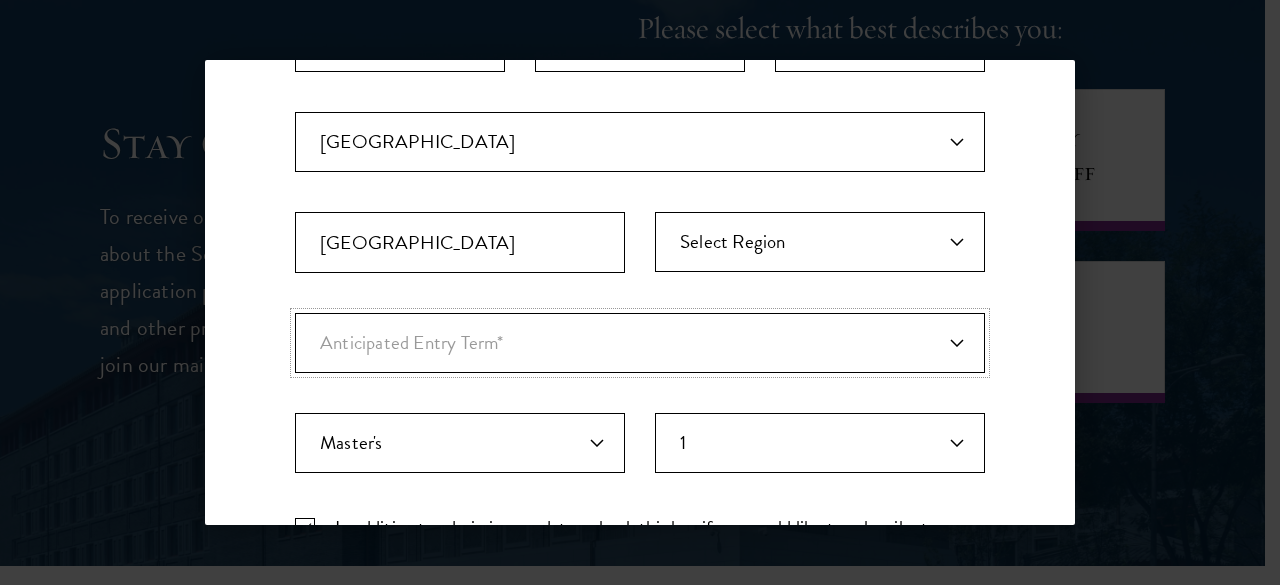 click on "Anticipated Entry Term* [DATE] (Application opens [DATE]) Just Exploring" at bounding box center (640, 343) 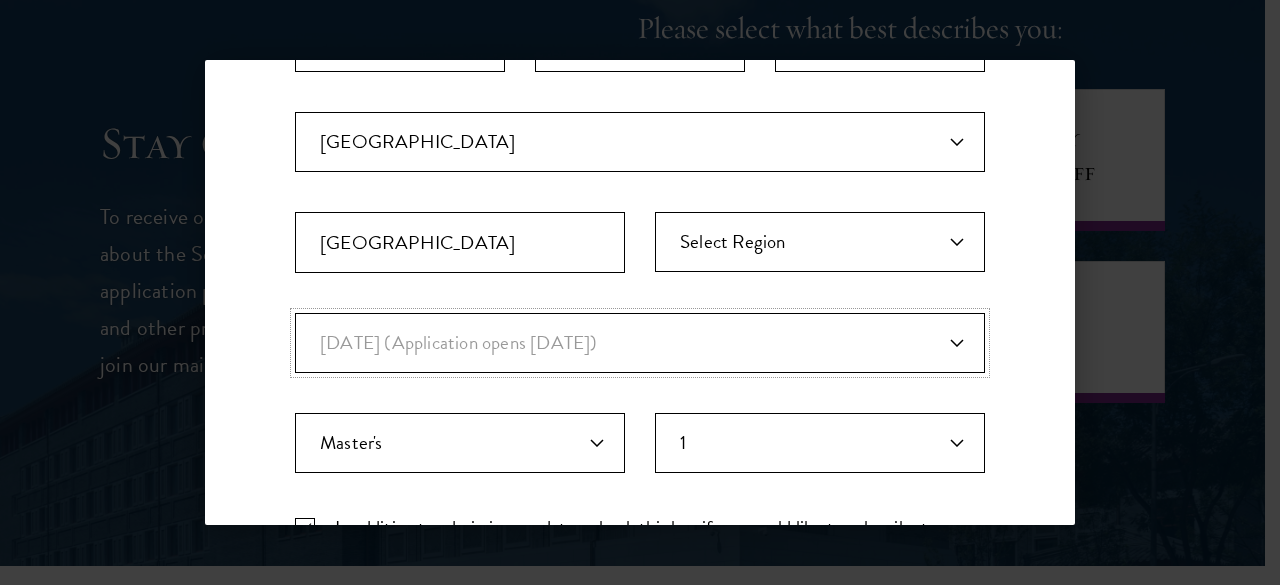 click on "Anticipated Entry Term* [DATE] (Application opens [DATE]) Just Exploring" at bounding box center [640, 343] 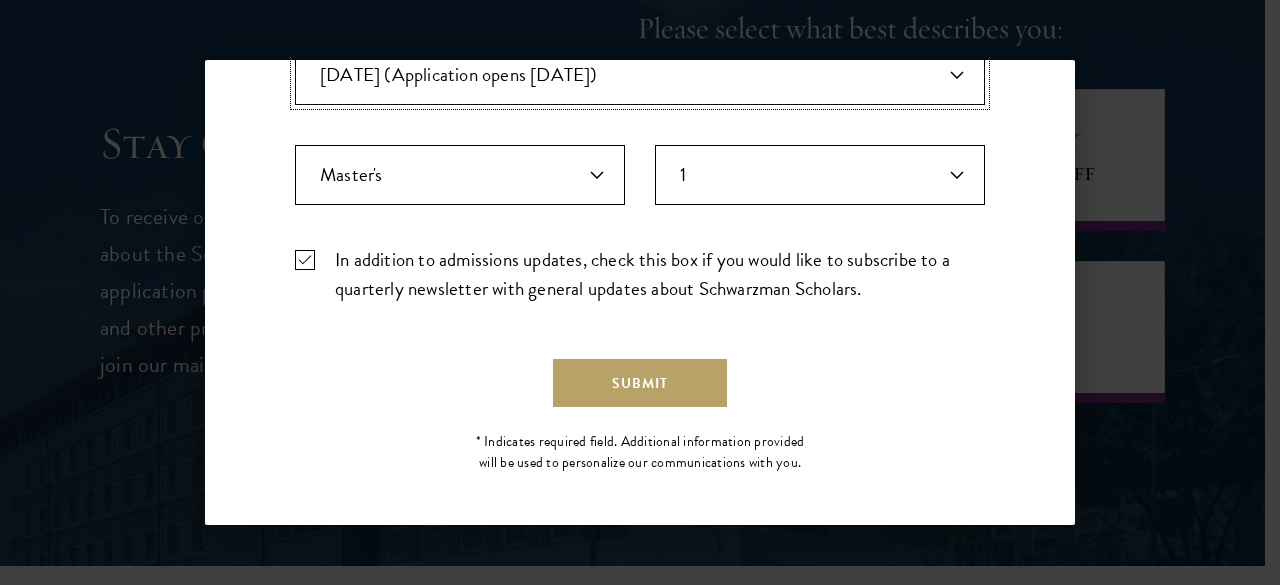 scroll, scrollTop: 770, scrollLeft: 0, axis: vertical 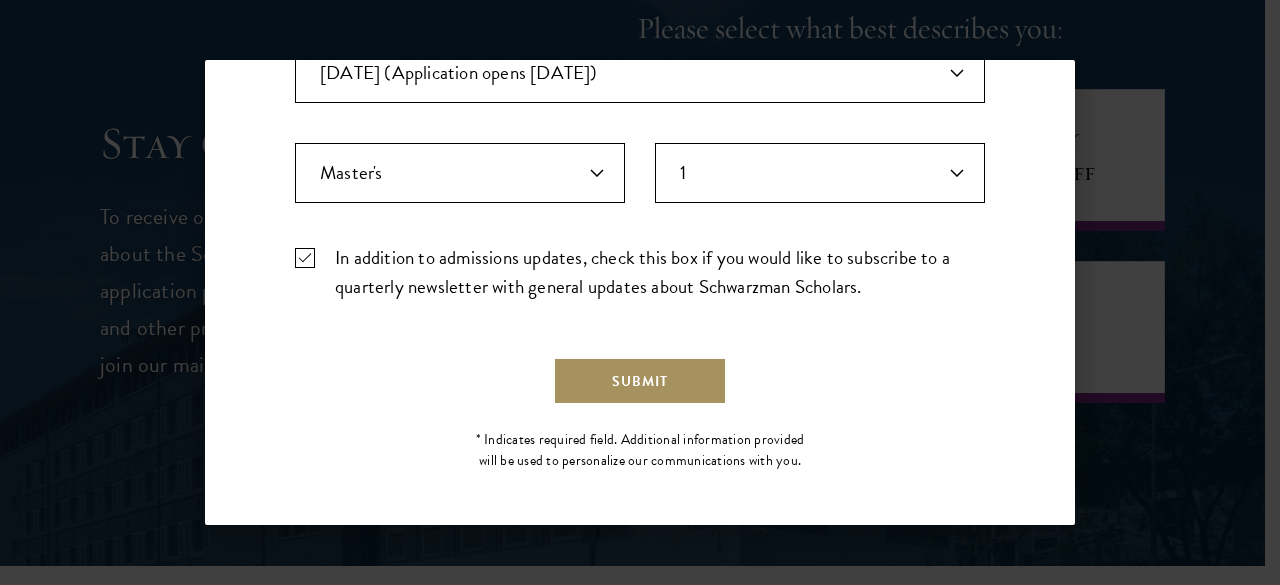 click on "Submit" at bounding box center (640, 381) 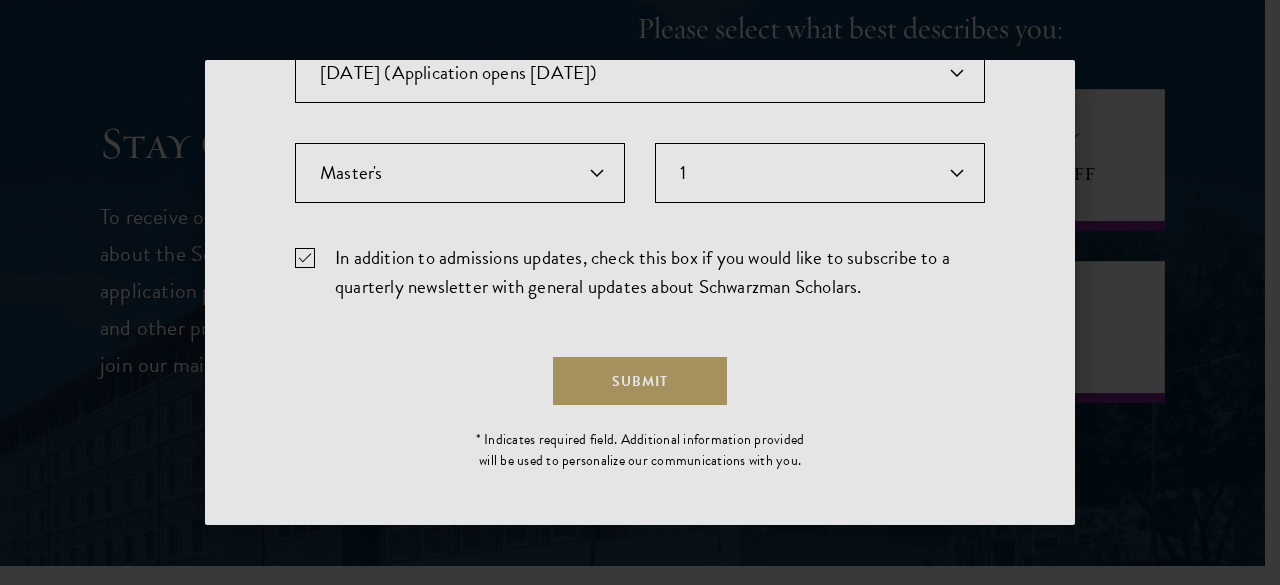 scroll, scrollTop: 740, scrollLeft: 0, axis: vertical 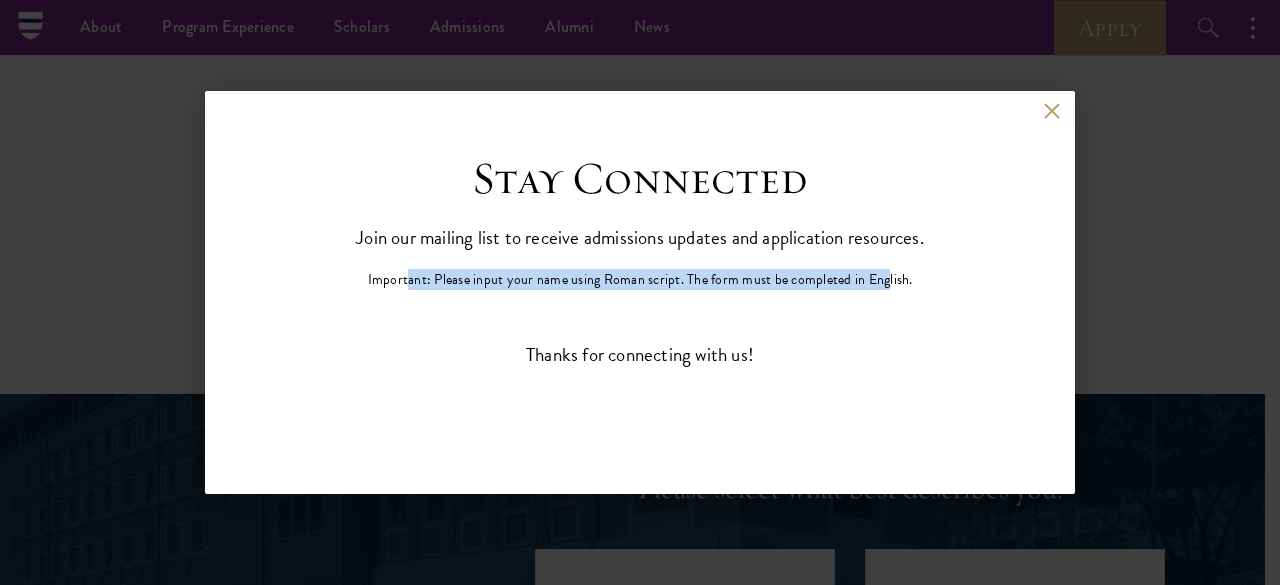 drag, startPoint x: 408, startPoint y: 275, endPoint x: 886, endPoint y: 275, distance: 478 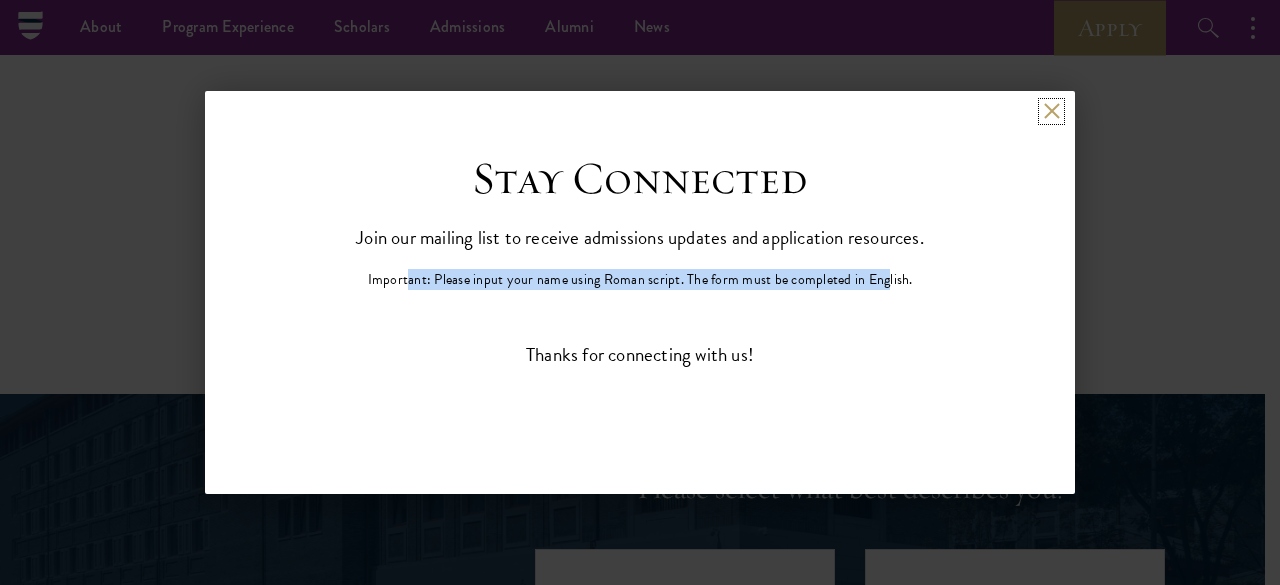 click at bounding box center (1051, 111) 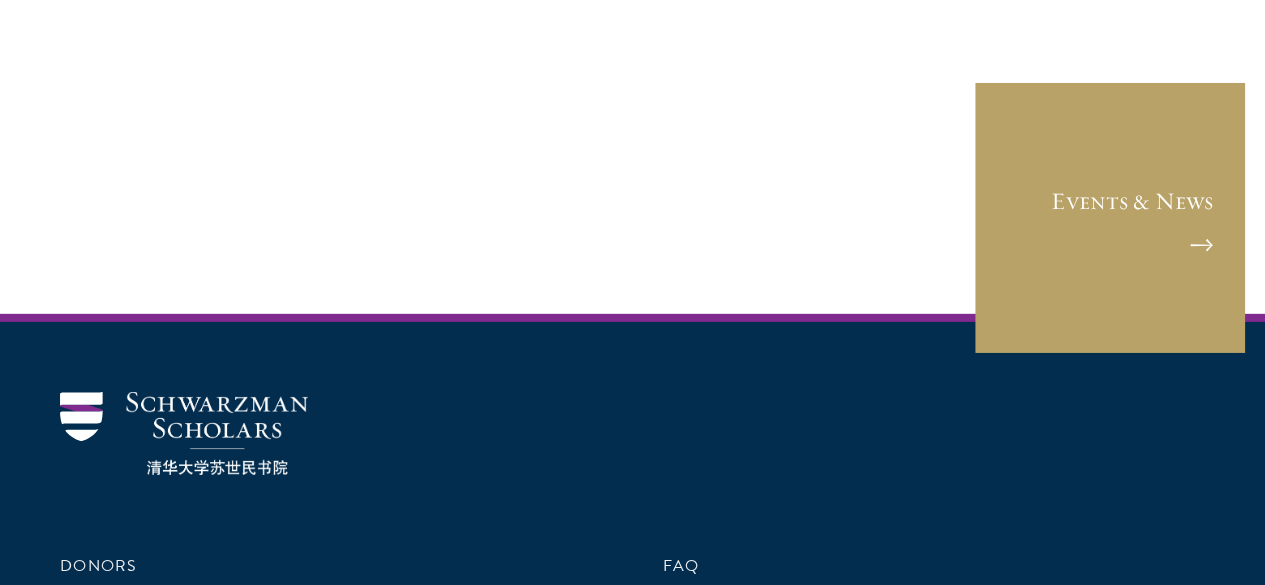 scroll, scrollTop: 3368, scrollLeft: 0, axis: vertical 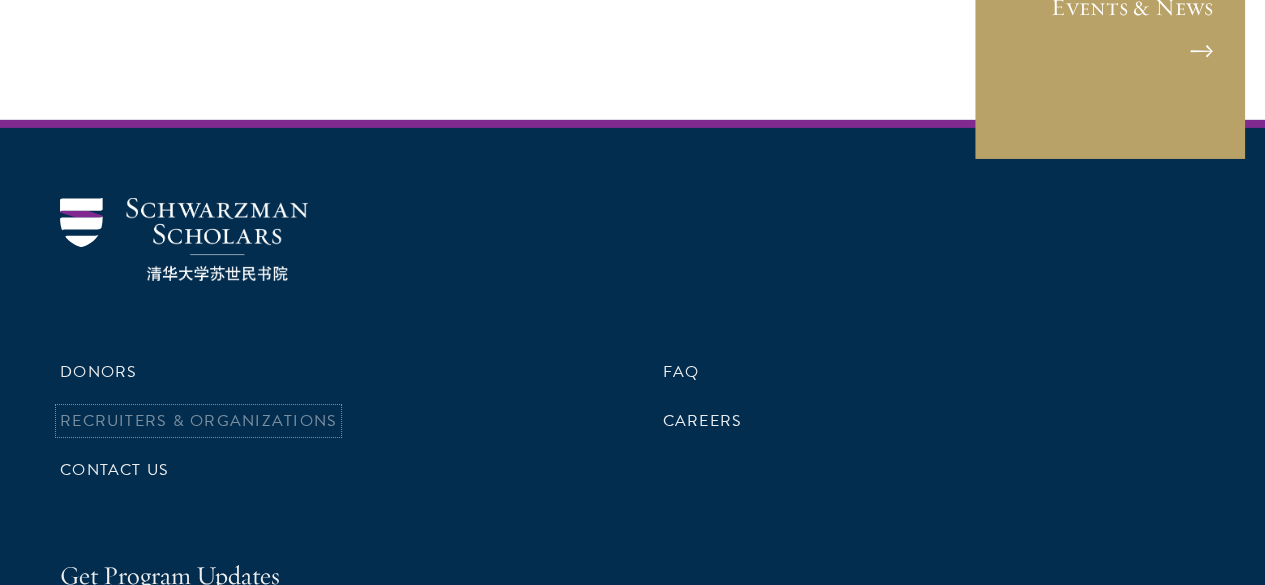 click on "Recruiters & Organizations" at bounding box center [198, 421] 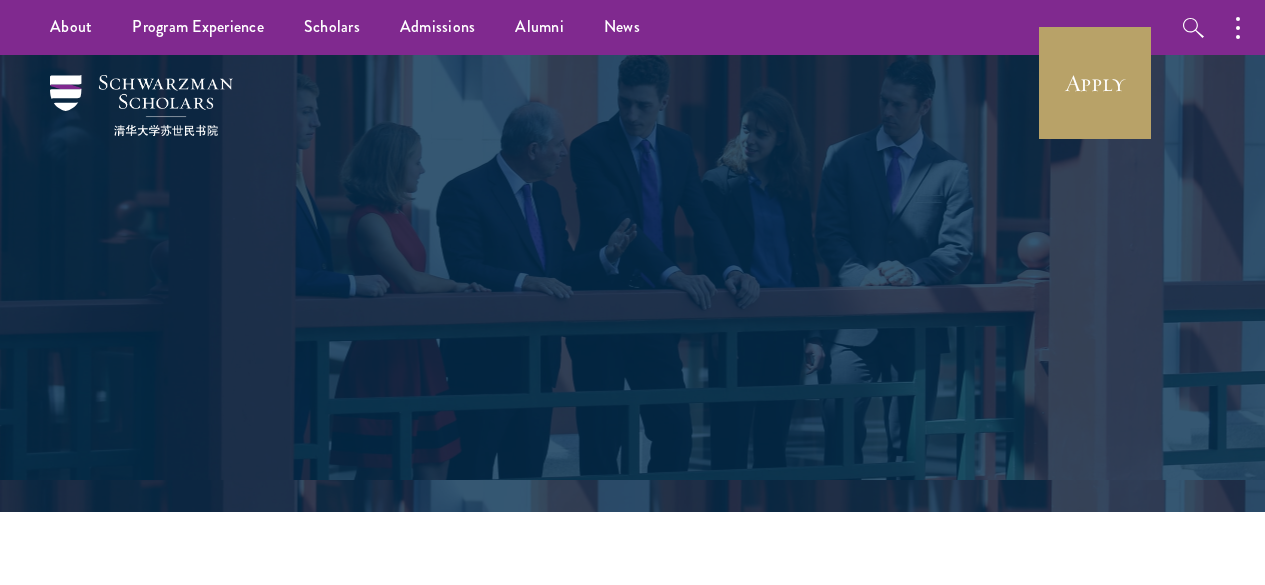 scroll, scrollTop: 0, scrollLeft: 0, axis: both 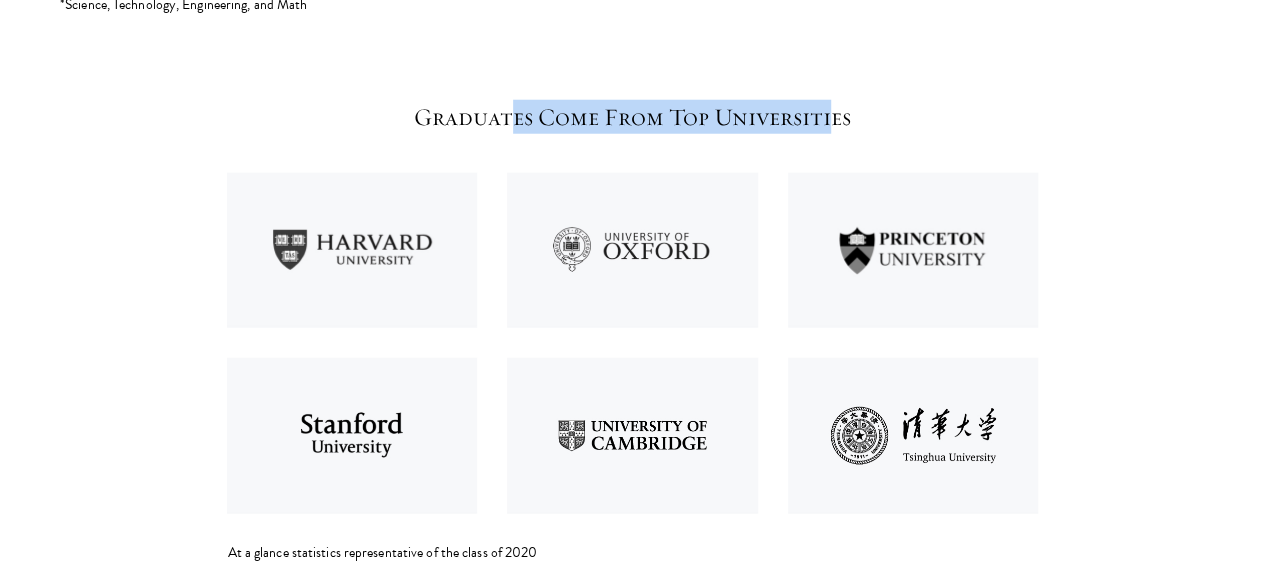 drag, startPoint x: 502, startPoint y: 21, endPoint x: 834, endPoint y: 21, distance: 332 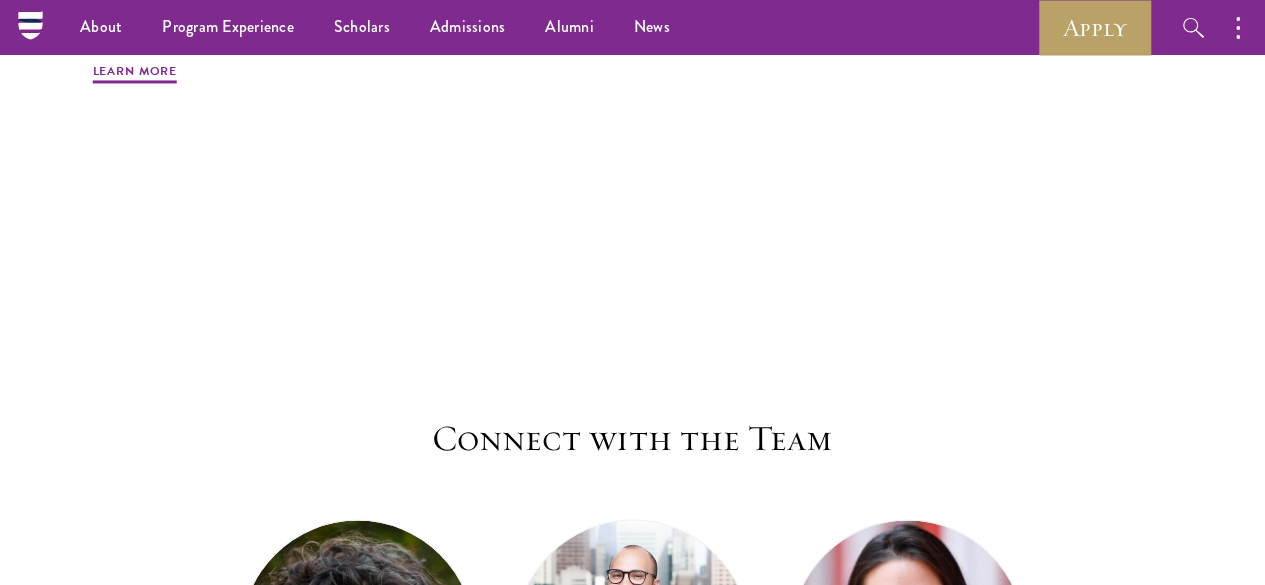 scroll, scrollTop: 8958, scrollLeft: 0, axis: vertical 